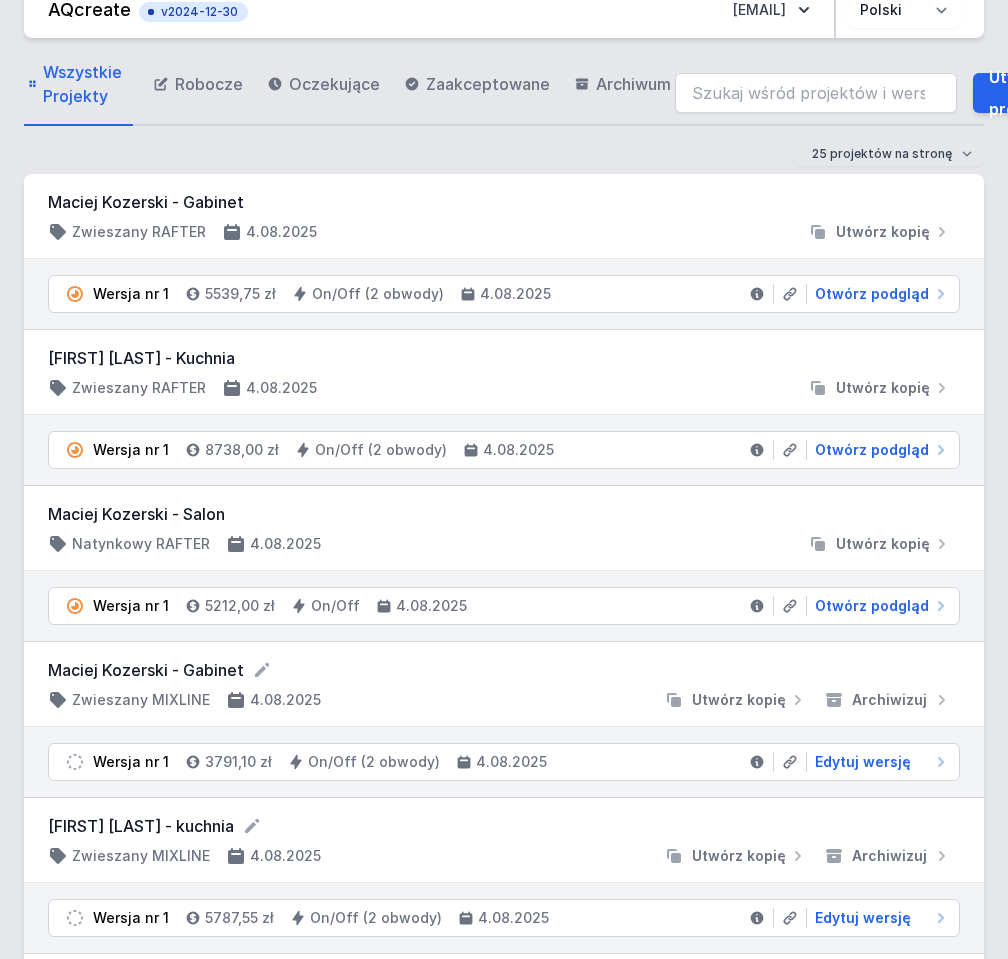 scroll, scrollTop: 0, scrollLeft: 0, axis: both 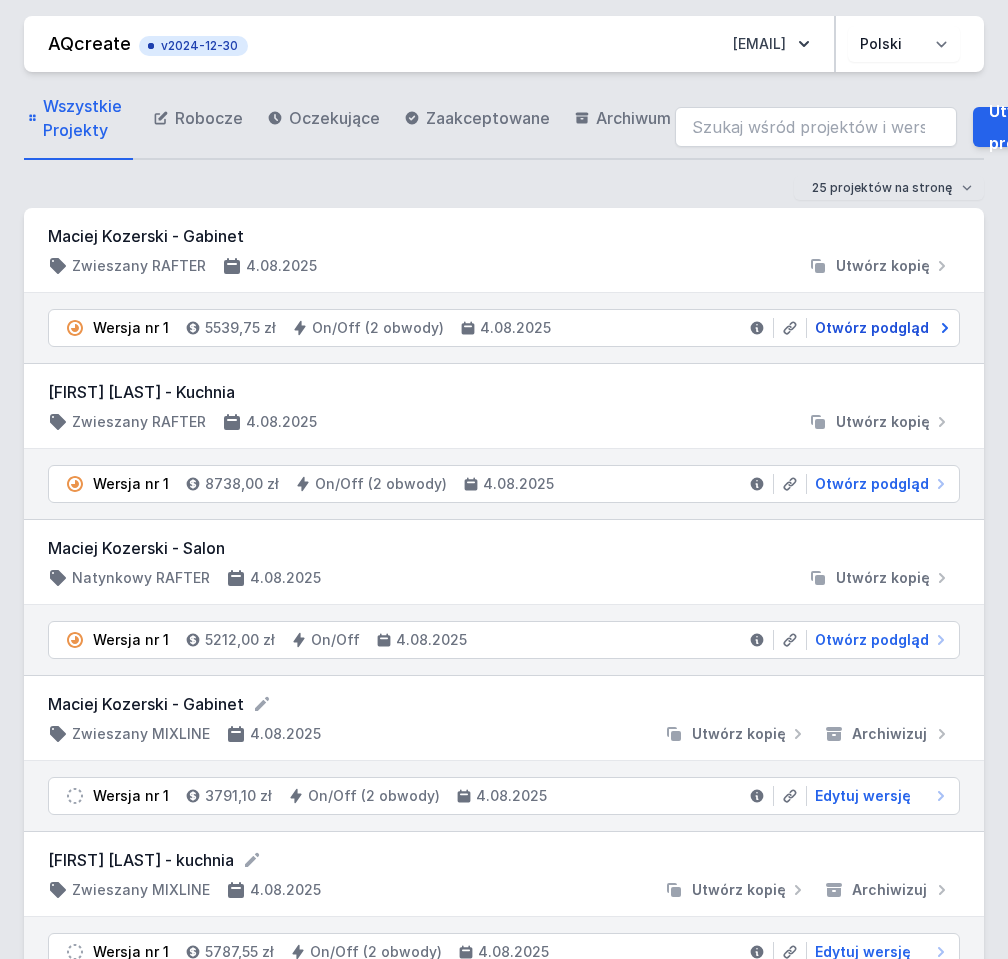 click on "Otwórz podgląd" at bounding box center [872, 328] 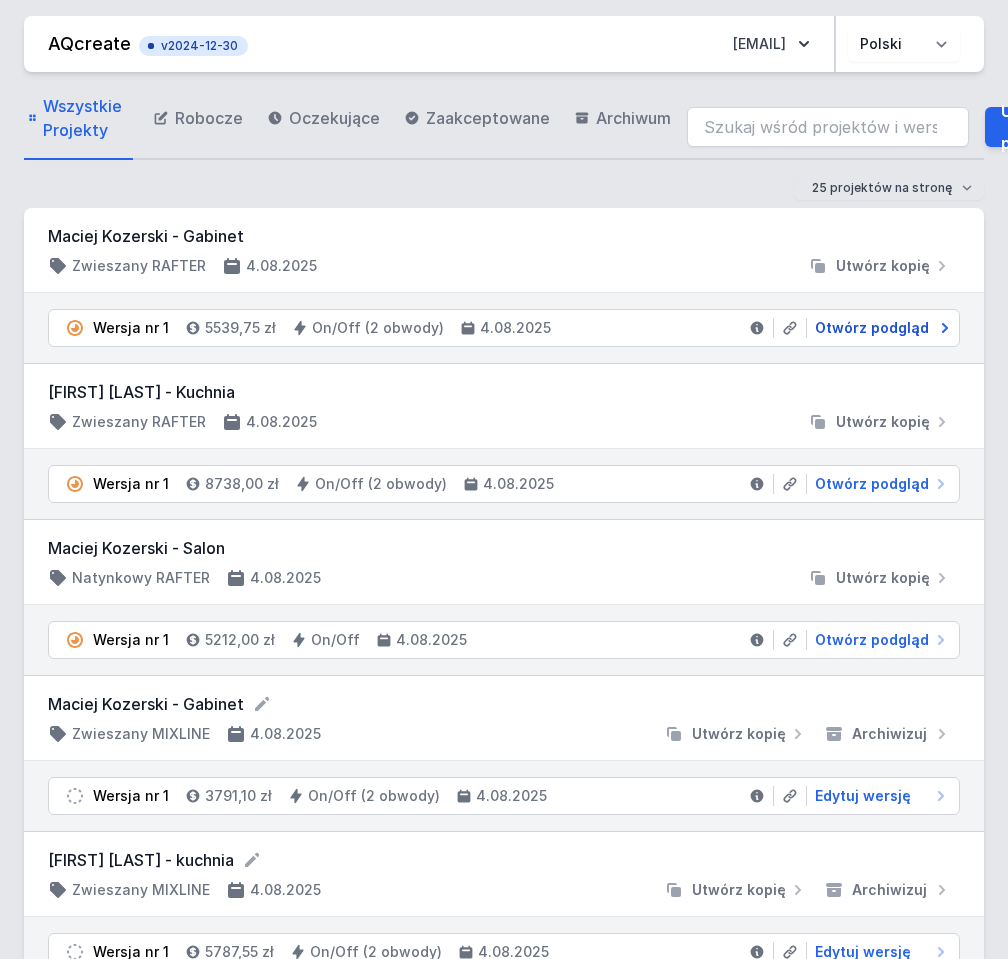 select on "3000" 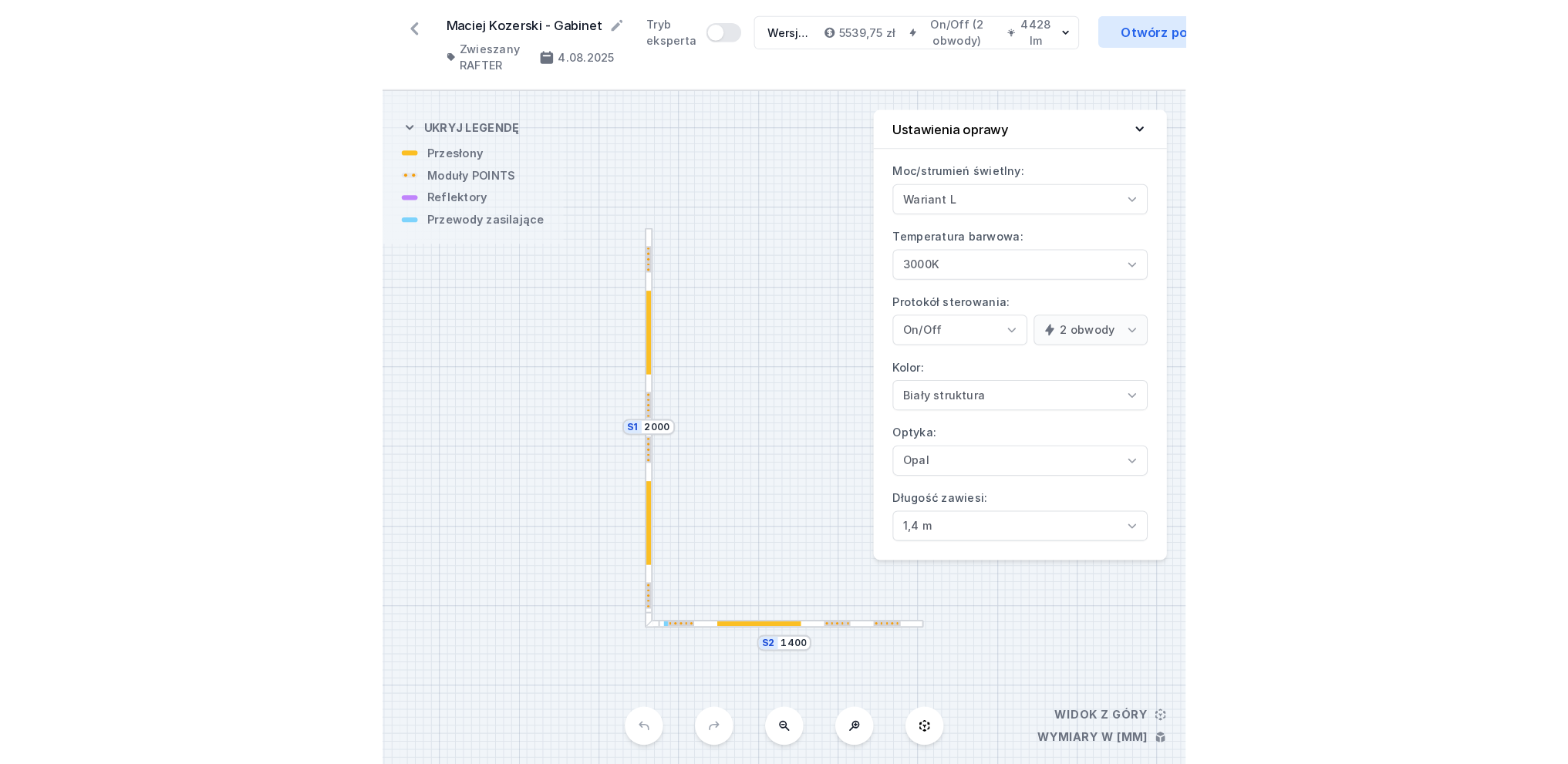 scroll, scrollTop: 0, scrollLeft: 0, axis: both 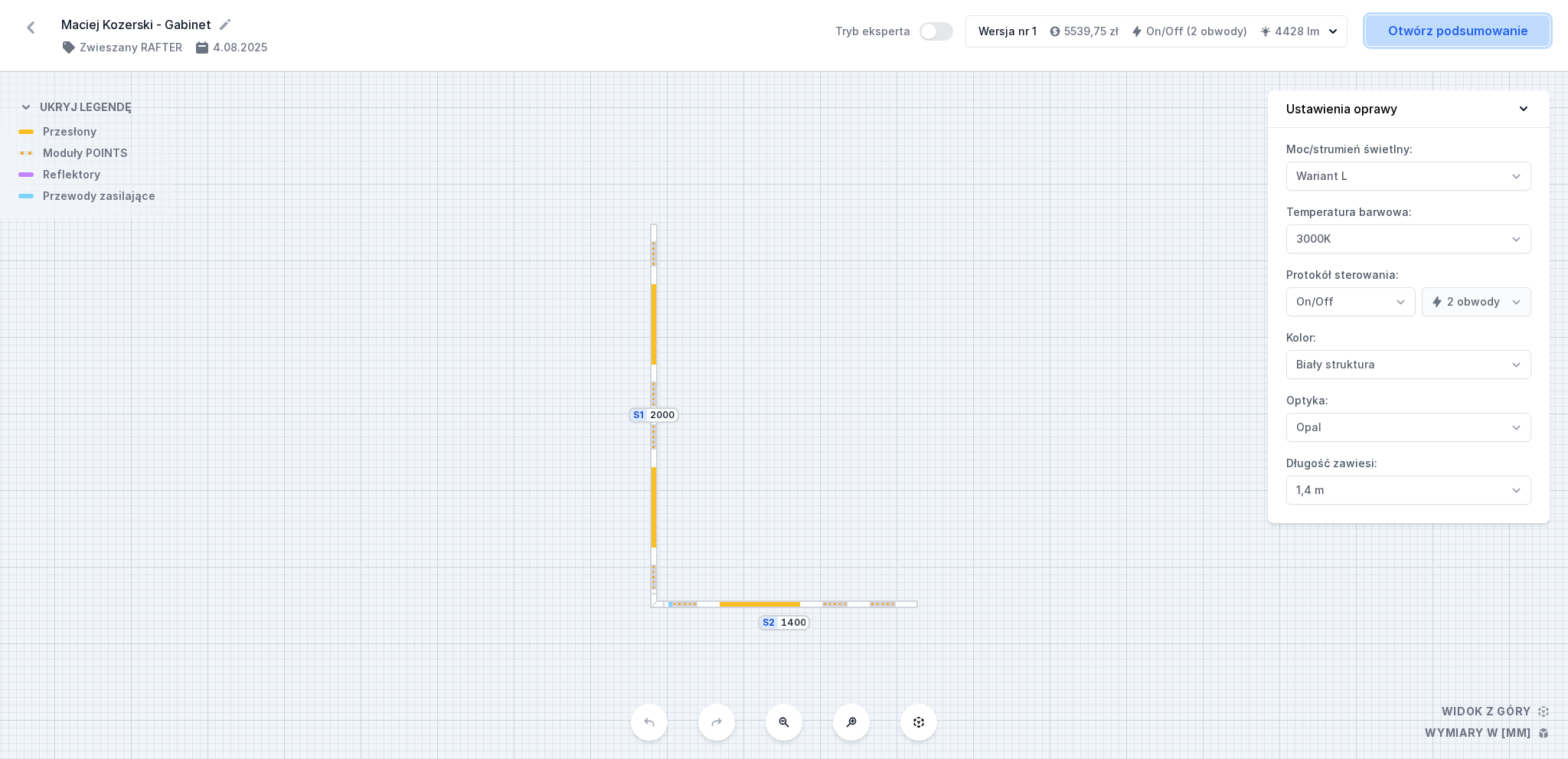 click on "Otwórz podsumowanie" at bounding box center [1458, 31] 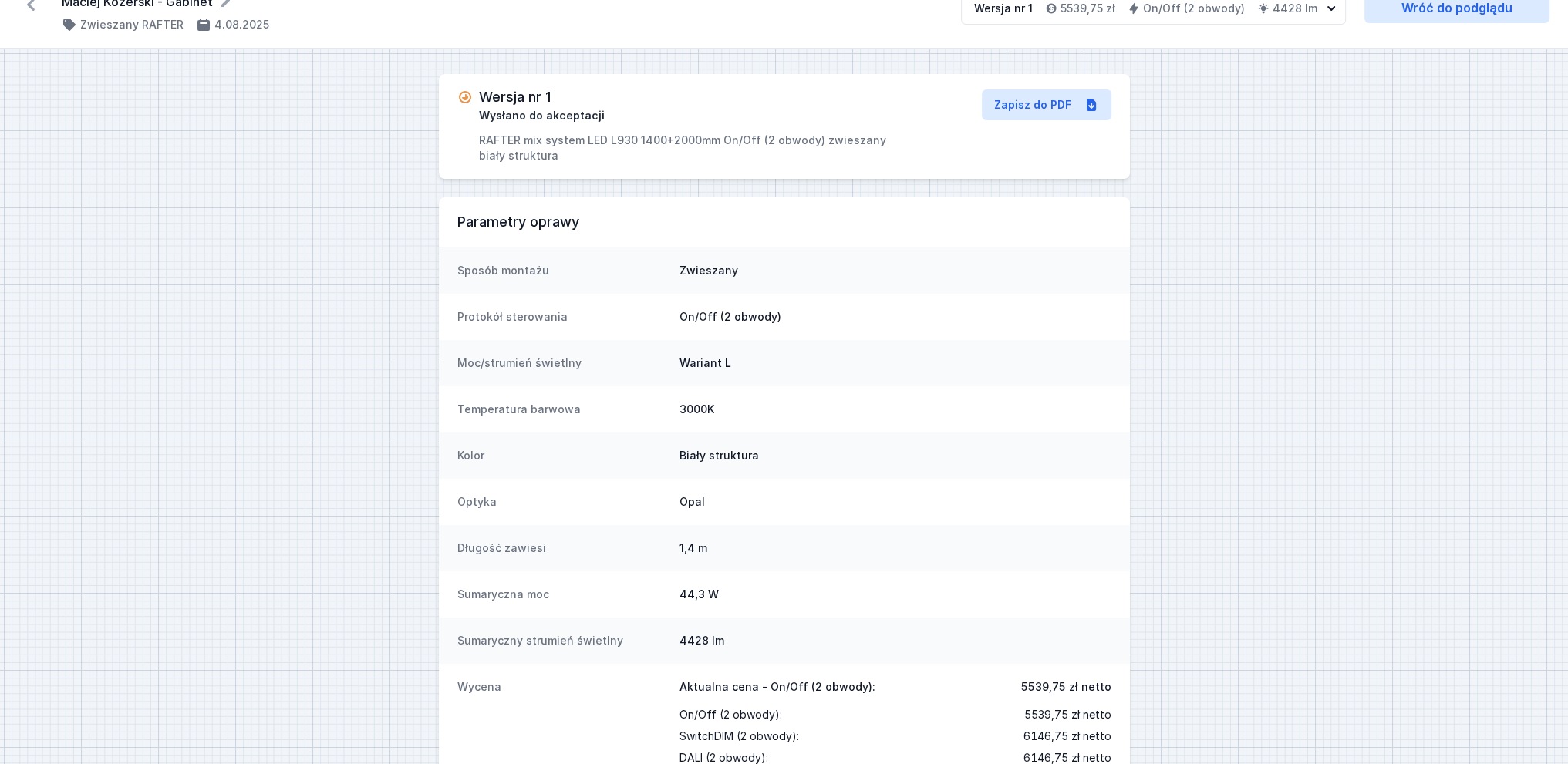 scroll, scrollTop: 0, scrollLeft: 0, axis: both 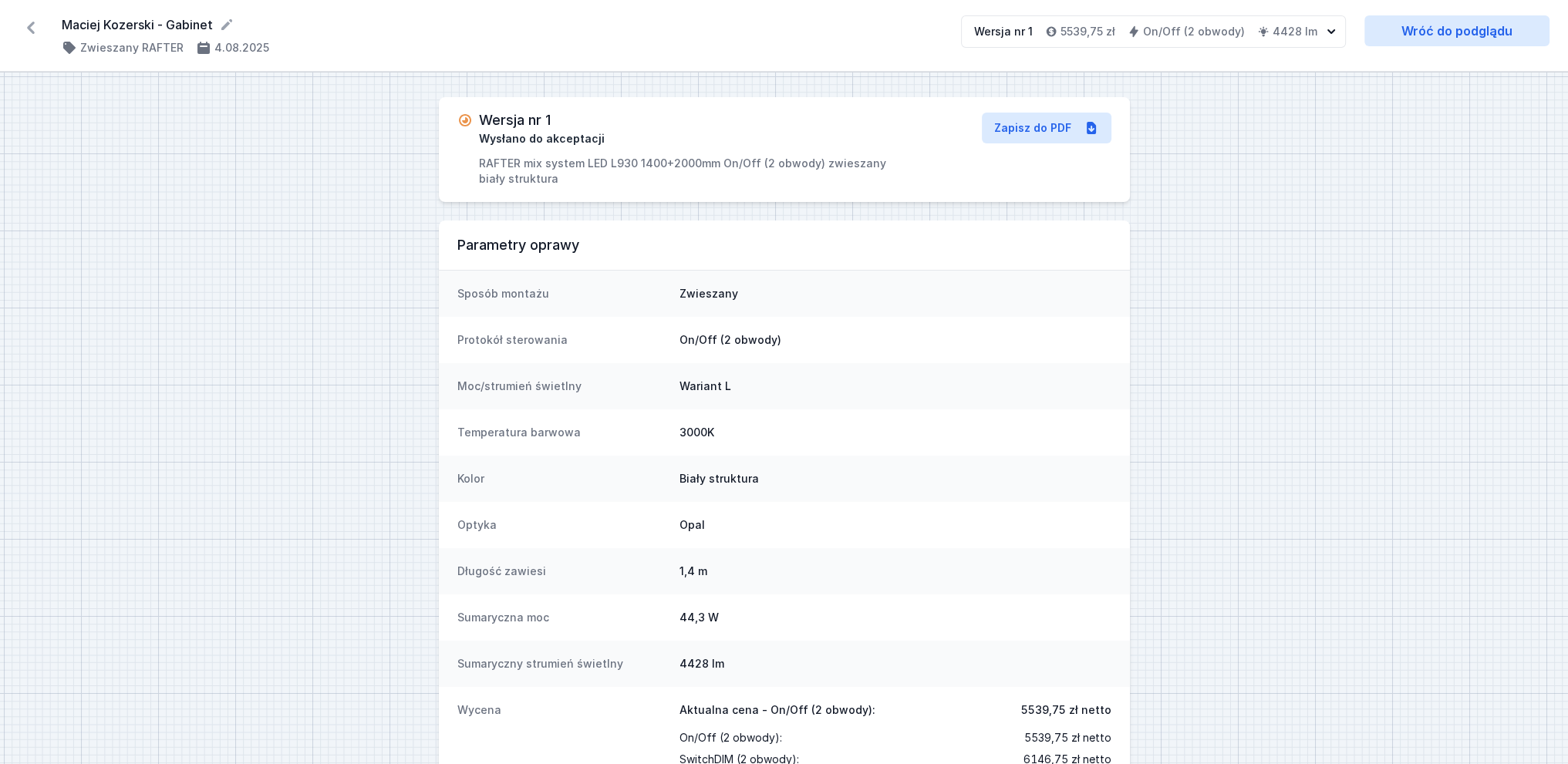 drag, startPoint x: 689, startPoint y: 523, endPoint x: 679, endPoint y: 523, distance: 10 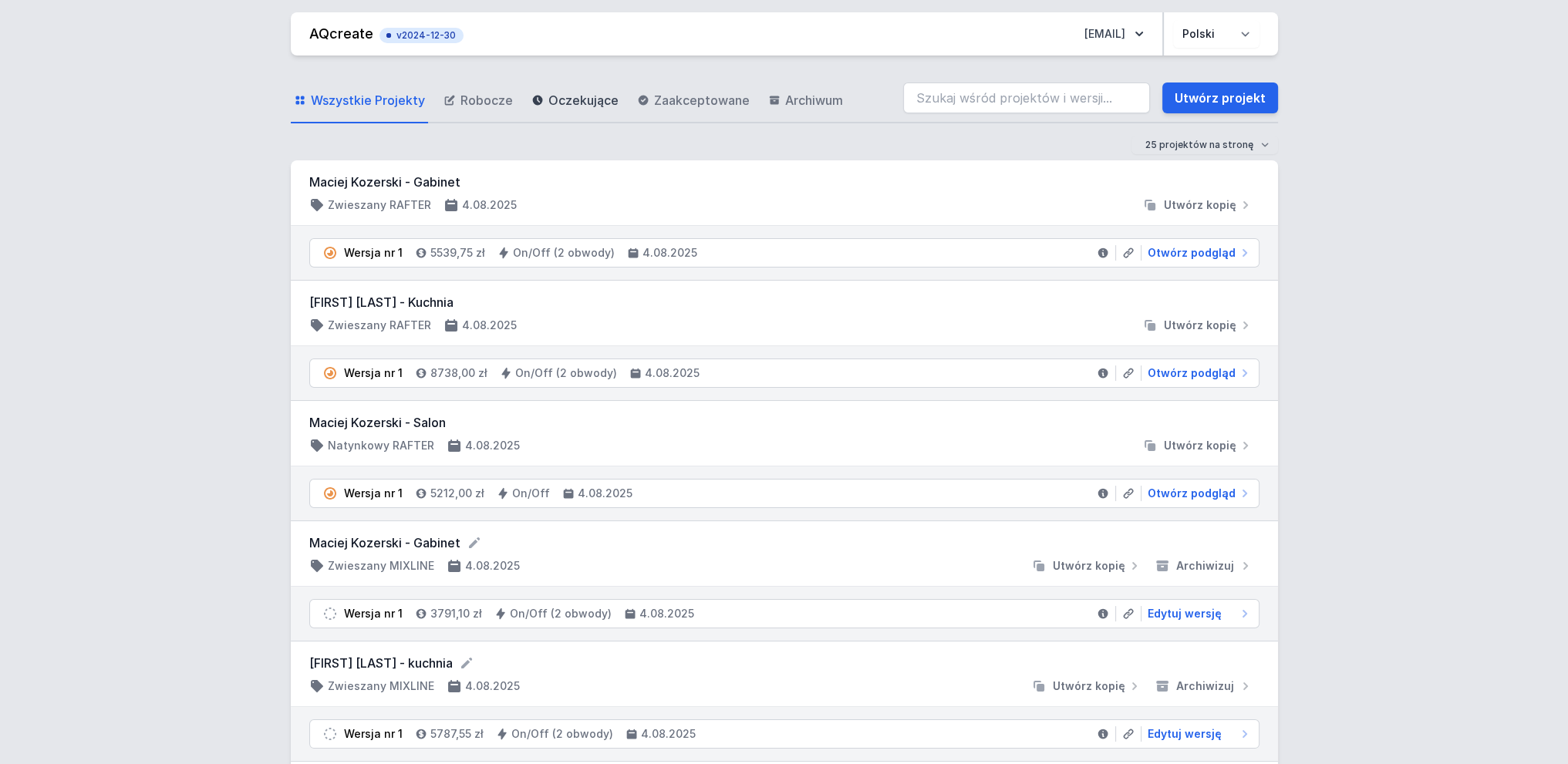 click on "Oczekujące" at bounding box center [583, 100] 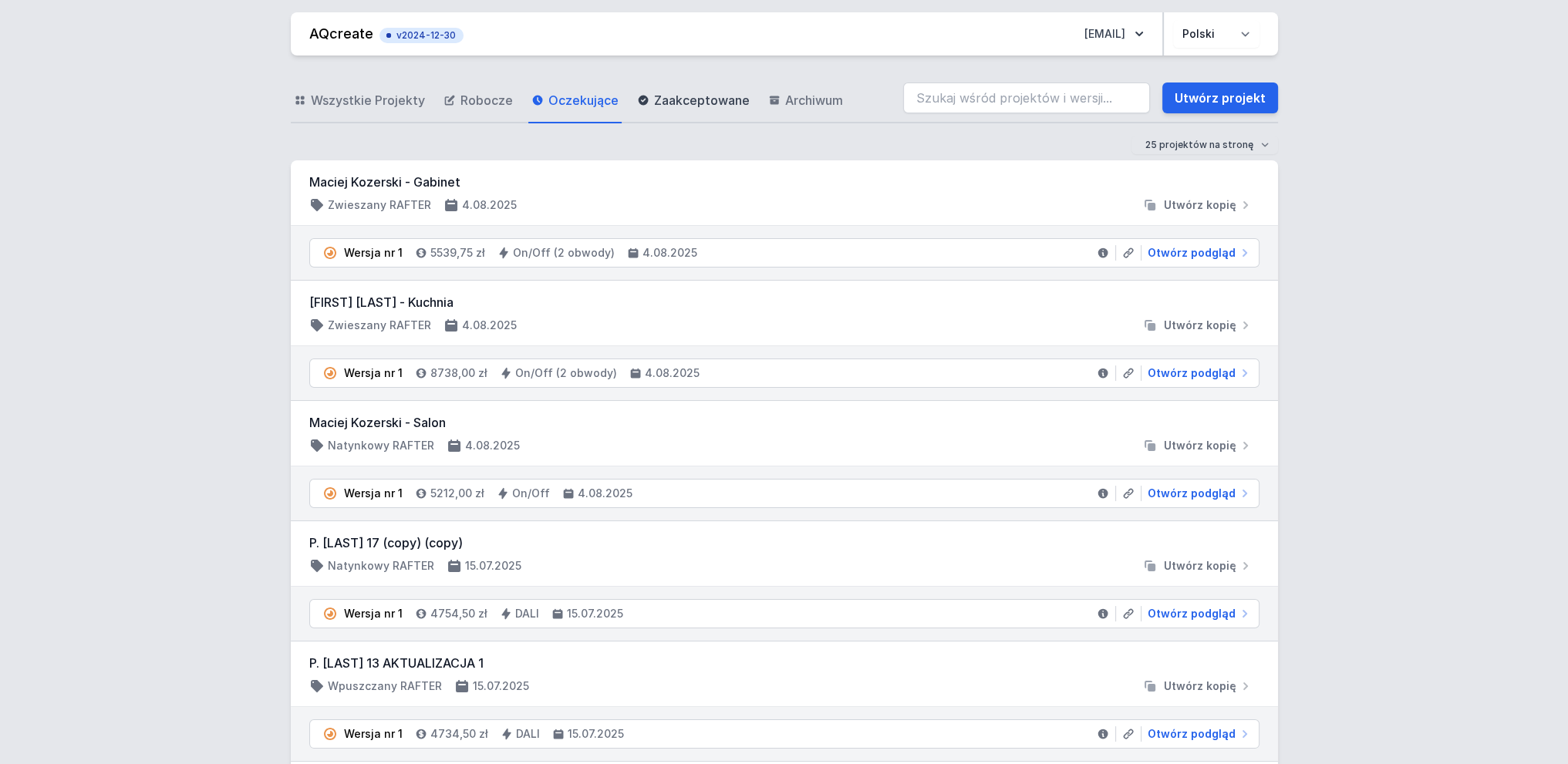 click on "Zaakceptowane" at bounding box center [702, 100] 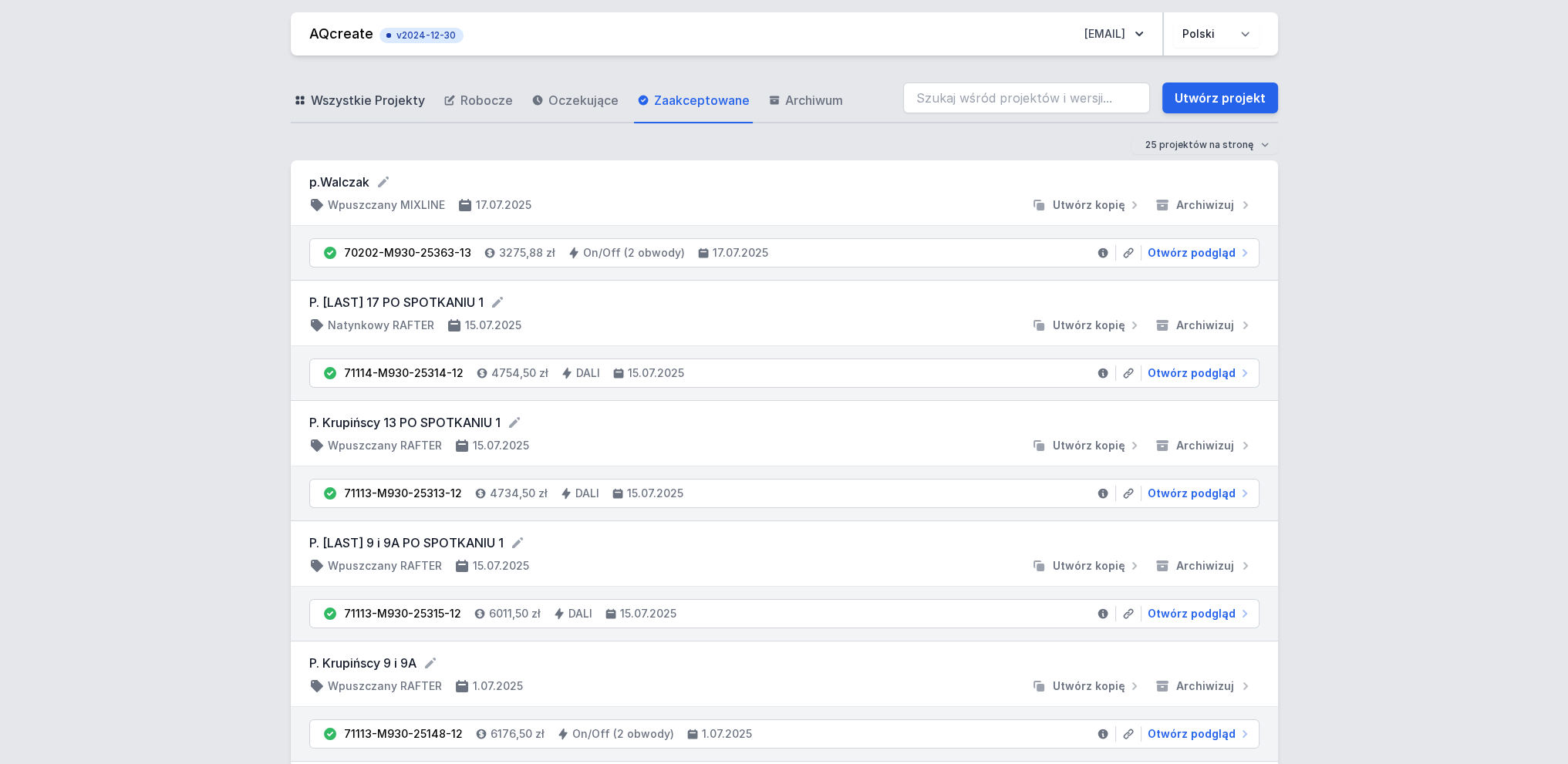 click on "Wszystkie Projekty" at bounding box center (368, 100) 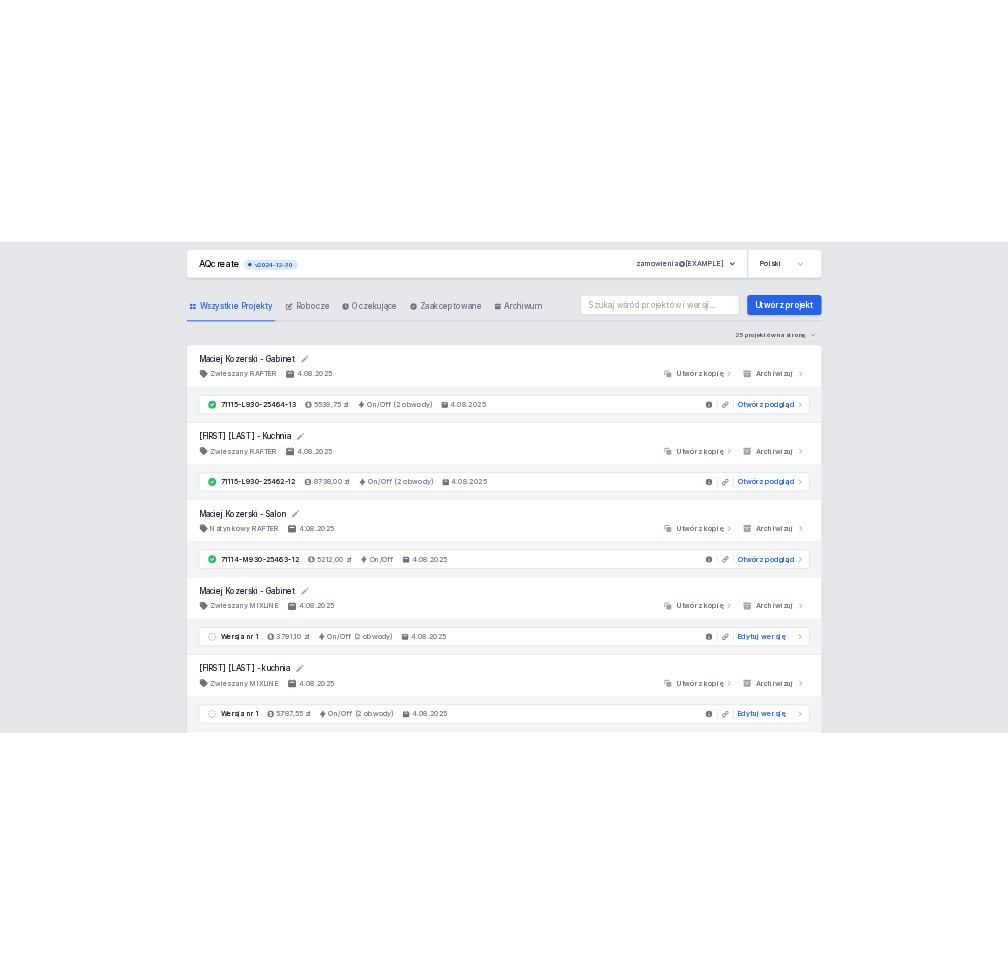 scroll, scrollTop: 0, scrollLeft: 0, axis: both 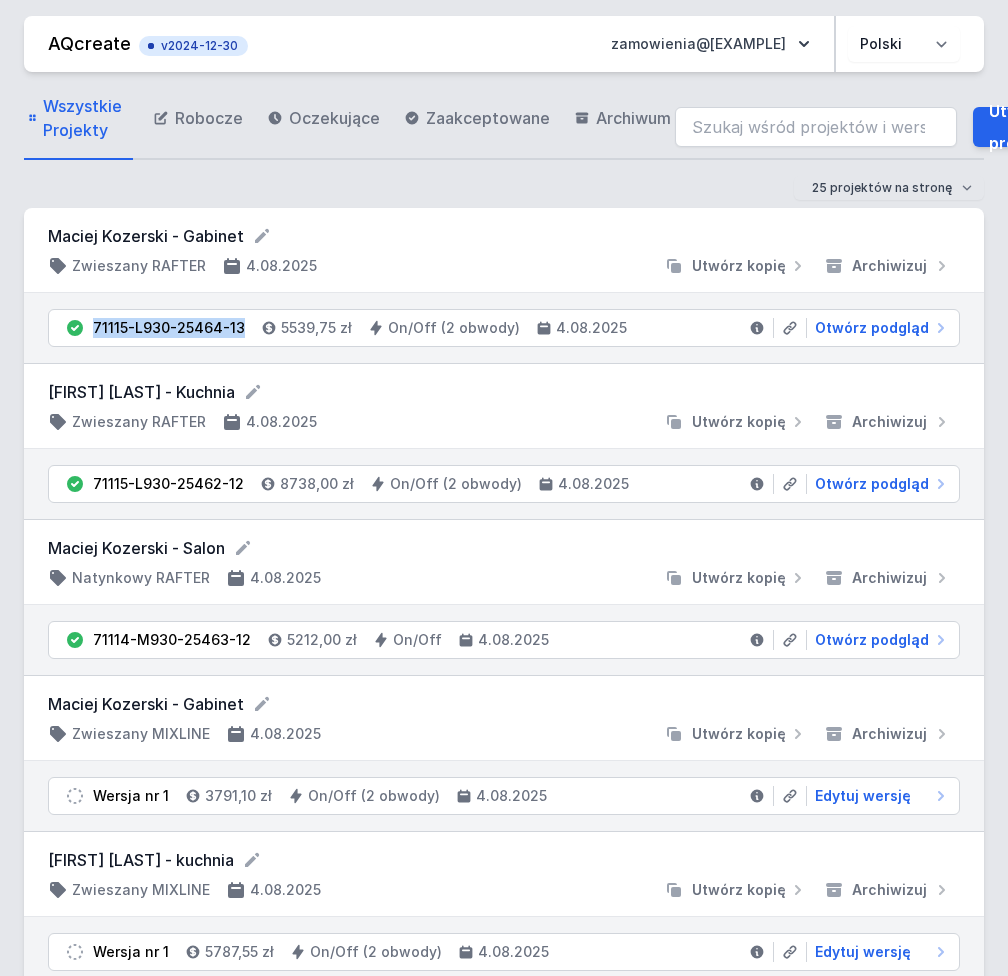 drag, startPoint x: 240, startPoint y: 327, endPoint x: 88, endPoint y: 324, distance: 152.0296 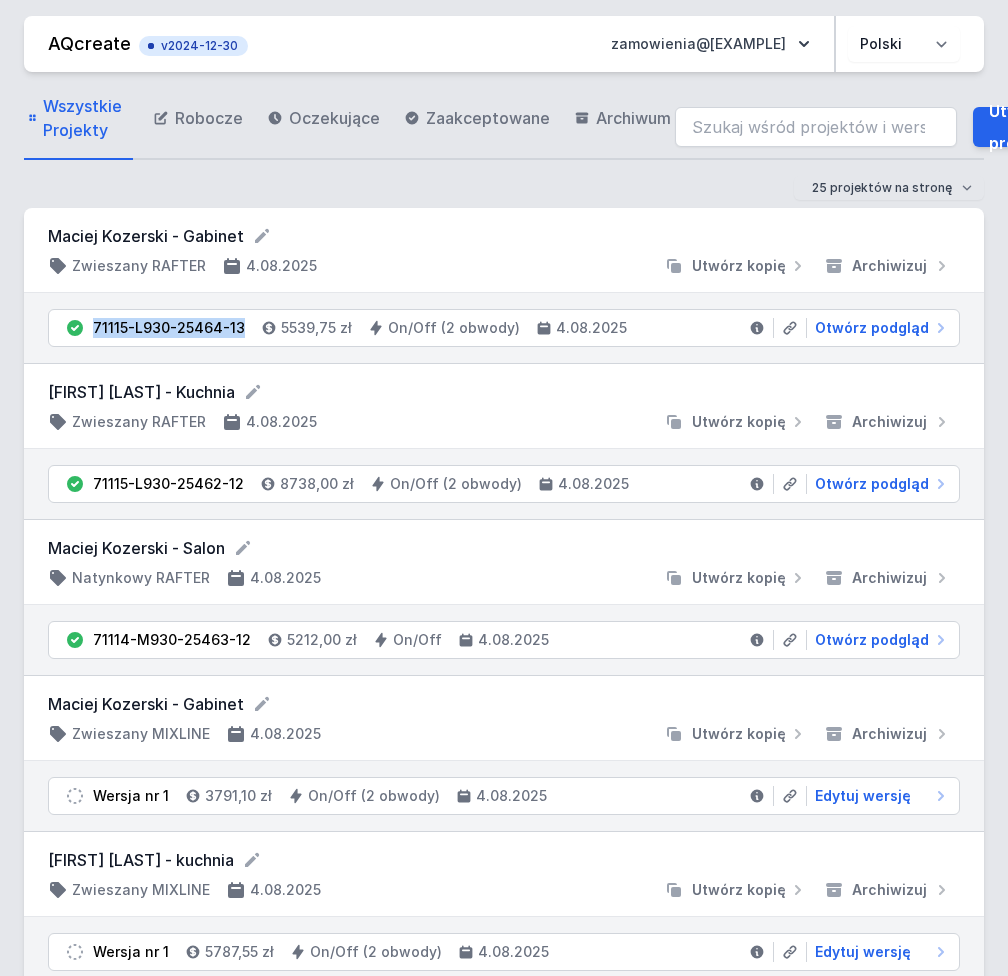 click on "[NUMBER] On/Off (2 obwody) [DATE] Otwórz podgląd" at bounding box center [504, 328] 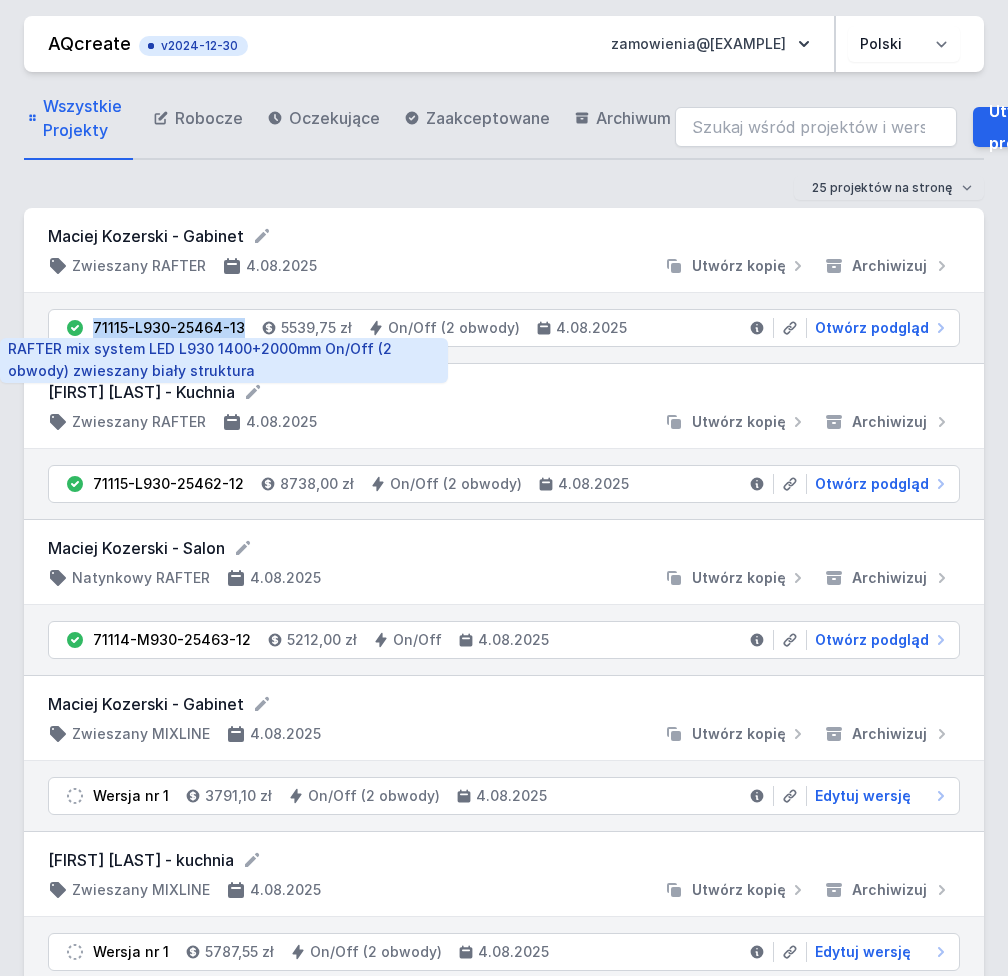 click on "71115-L930-25464-13" at bounding box center [169, 328] 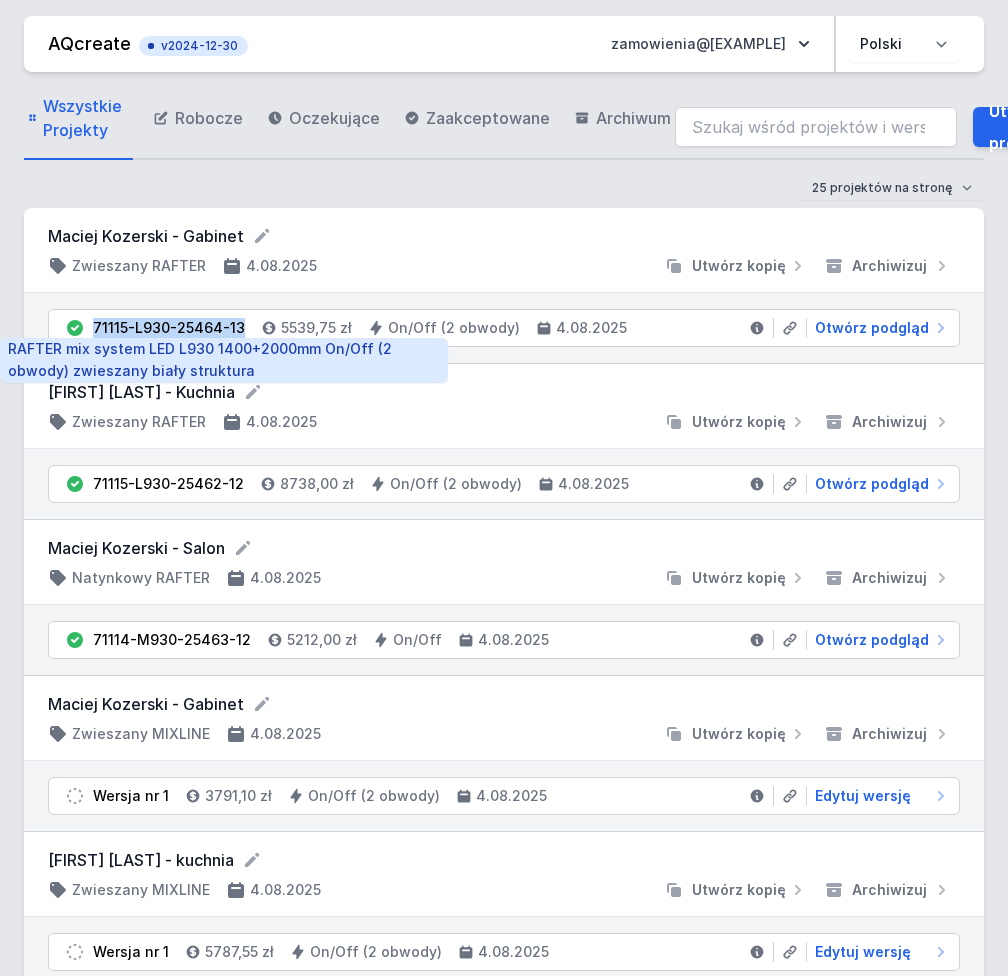 copy on "71115-L930-25464-13" 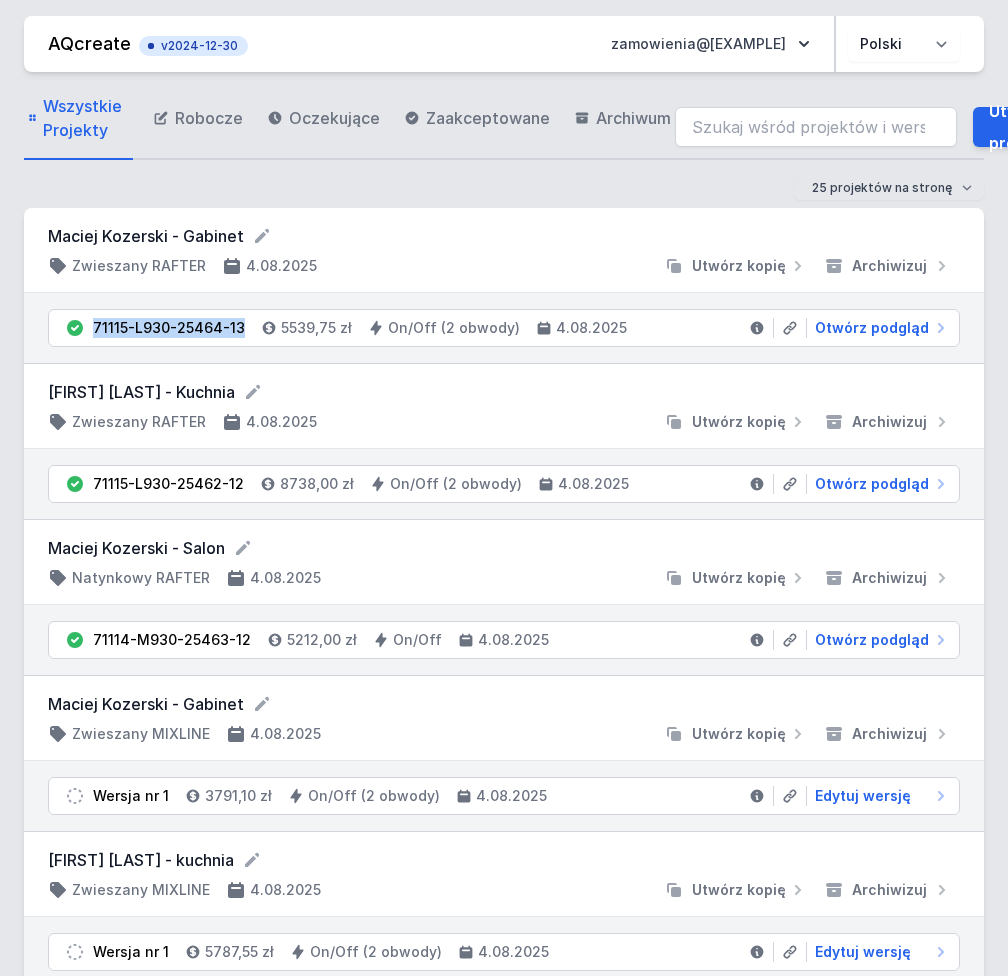 click on "71115-L930-25464-13 5539,75 zł On/Off (2 obwody) 4.08.2025 Otwórz podgląd" at bounding box center [504, 328] 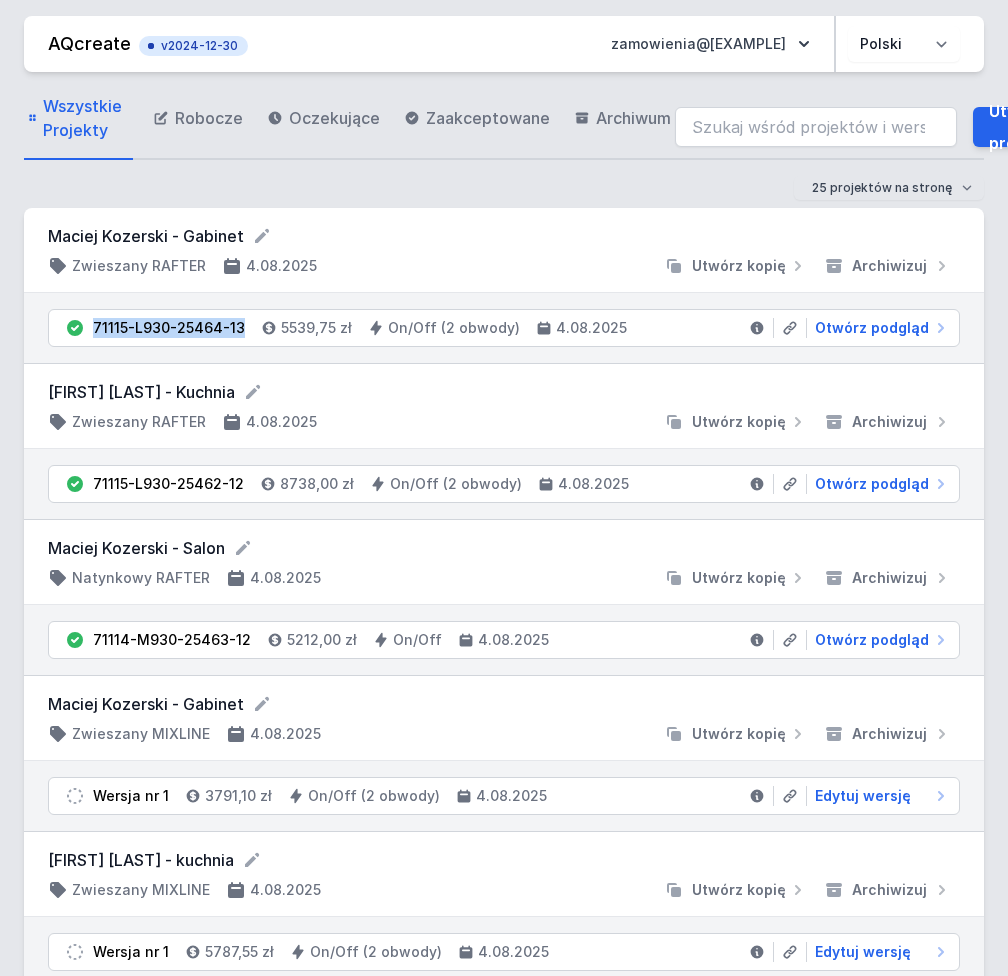 drag, startPoint x: 89, startPoint y: 328, endPoint x: 244, endPoint y: 330, distance: 155.01291 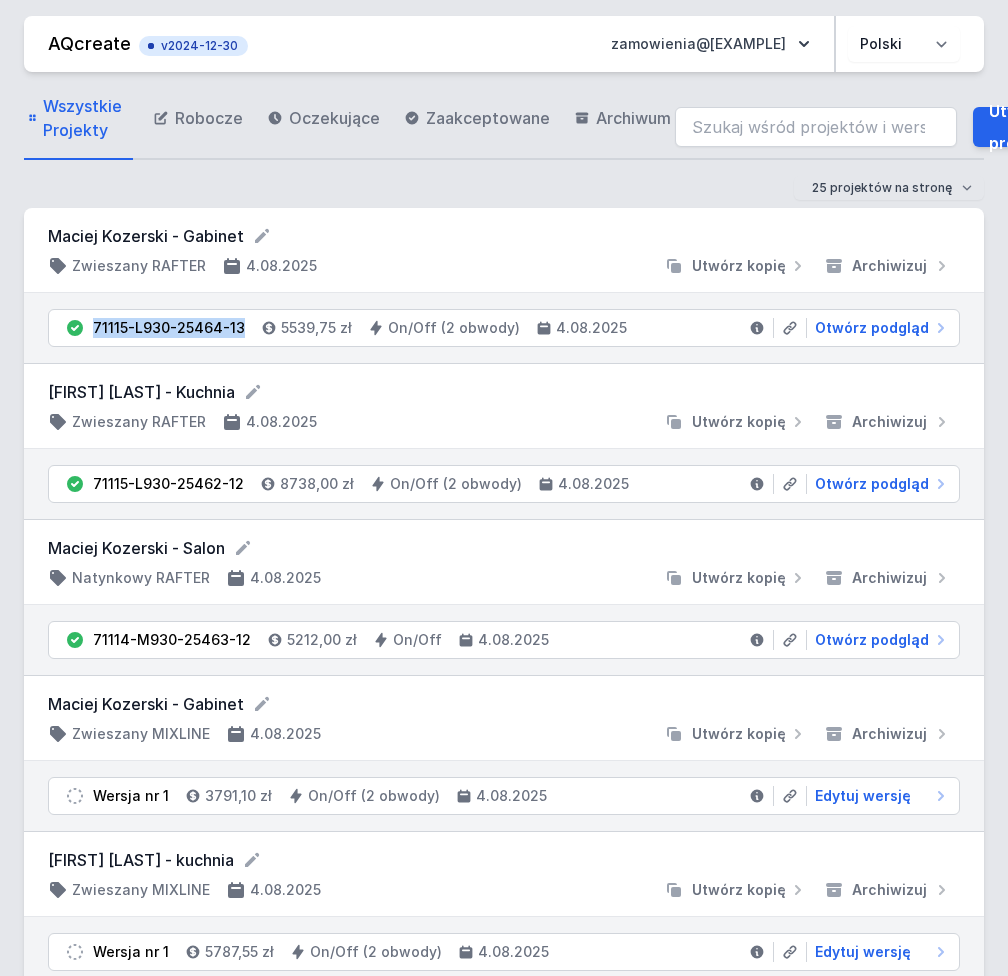 click on "71115-L930-25464-13 5539,75 zł On/Off (2 obwody) 4.08.2025 Otwórz podgląd" at bounding box center (504, 328) 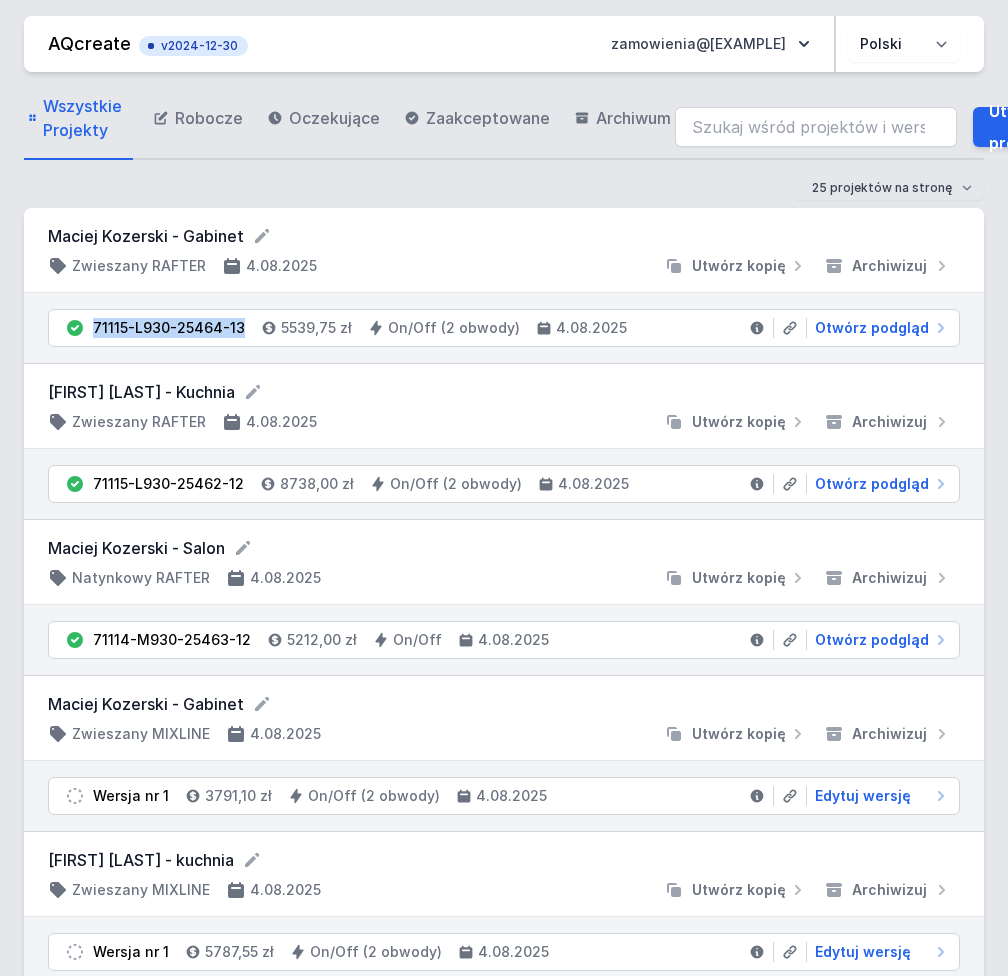 copy on "71115-L930-25464-13" 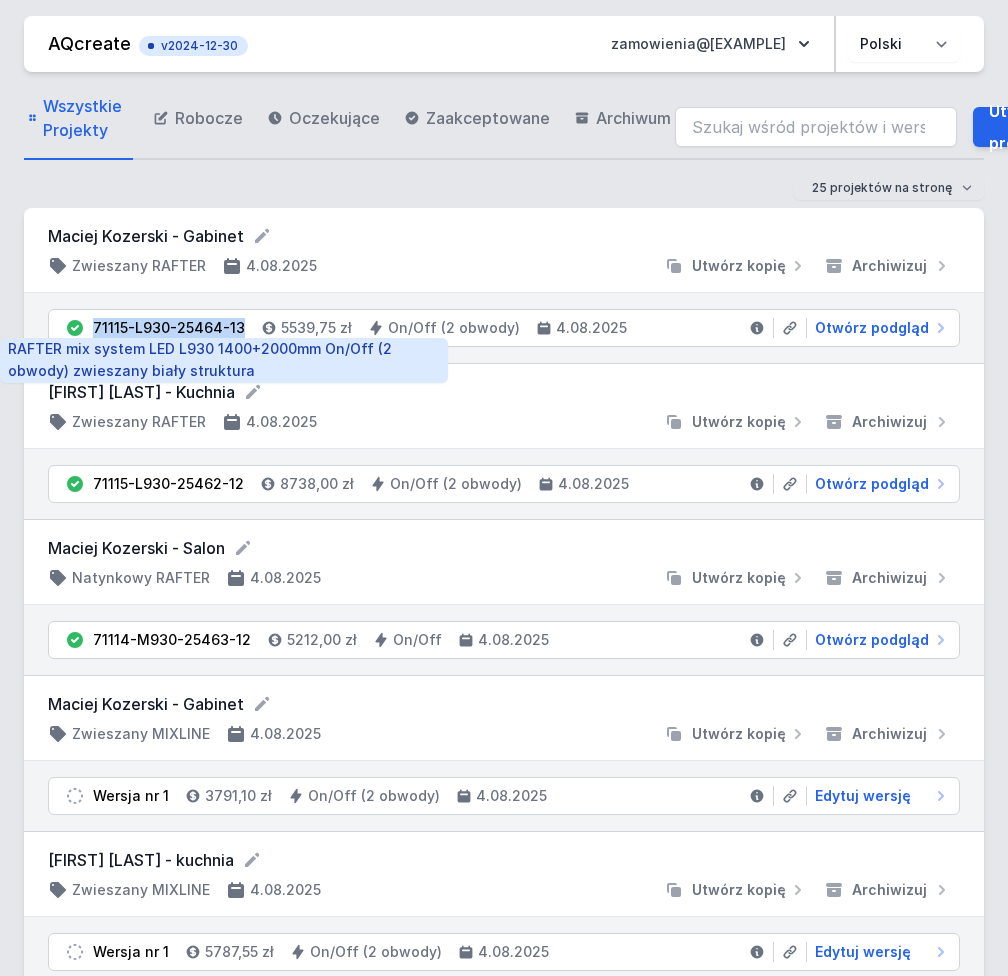 copy on "71115-L930-25464-13" 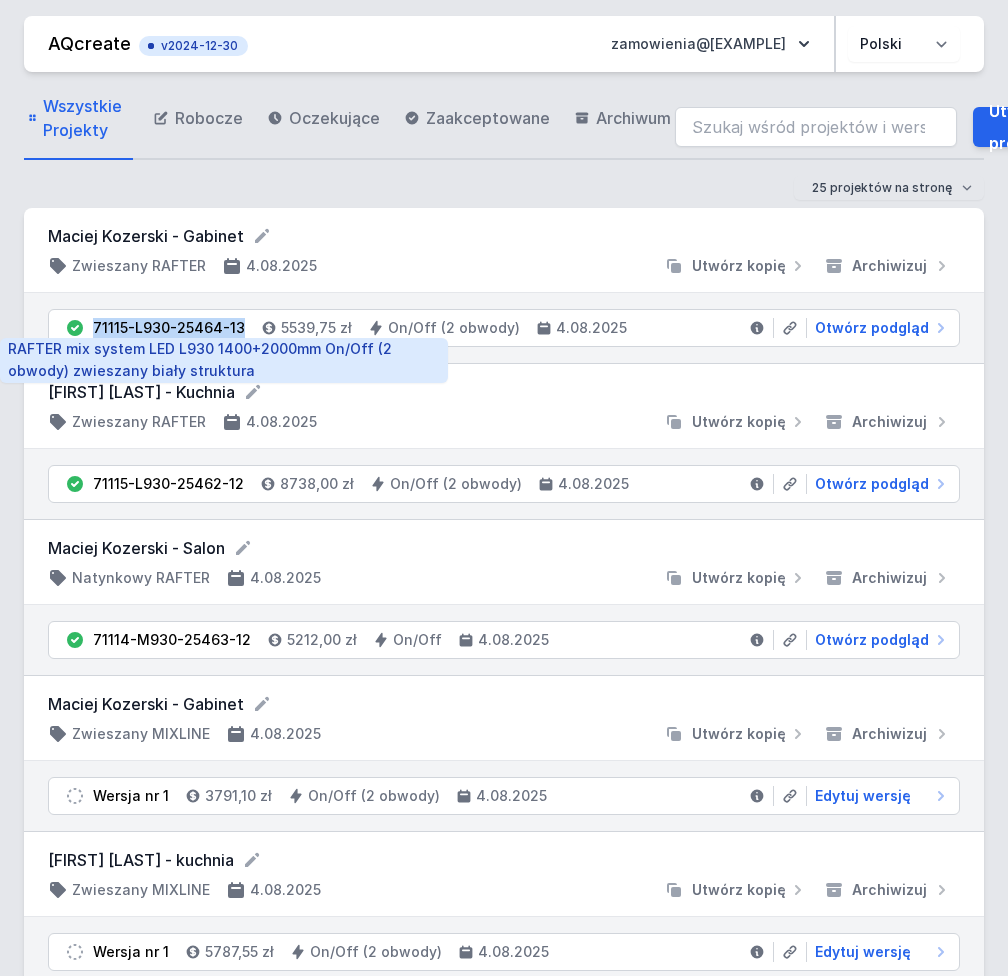 click on "71115-L930-25464-13" at bounding box center (169, 328) 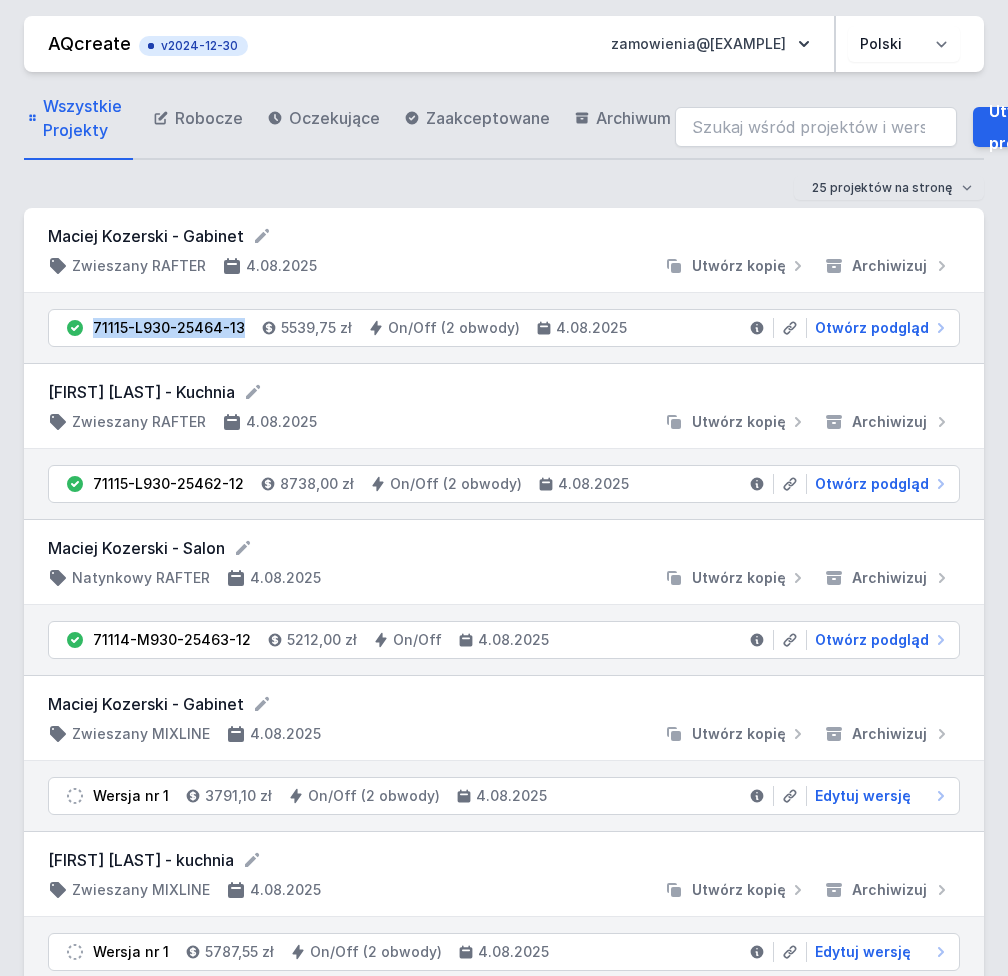drag, startPoint x: 92, startPoint y: 329, endPoint x: 233, endPoint y: 339, distance: 141.35417 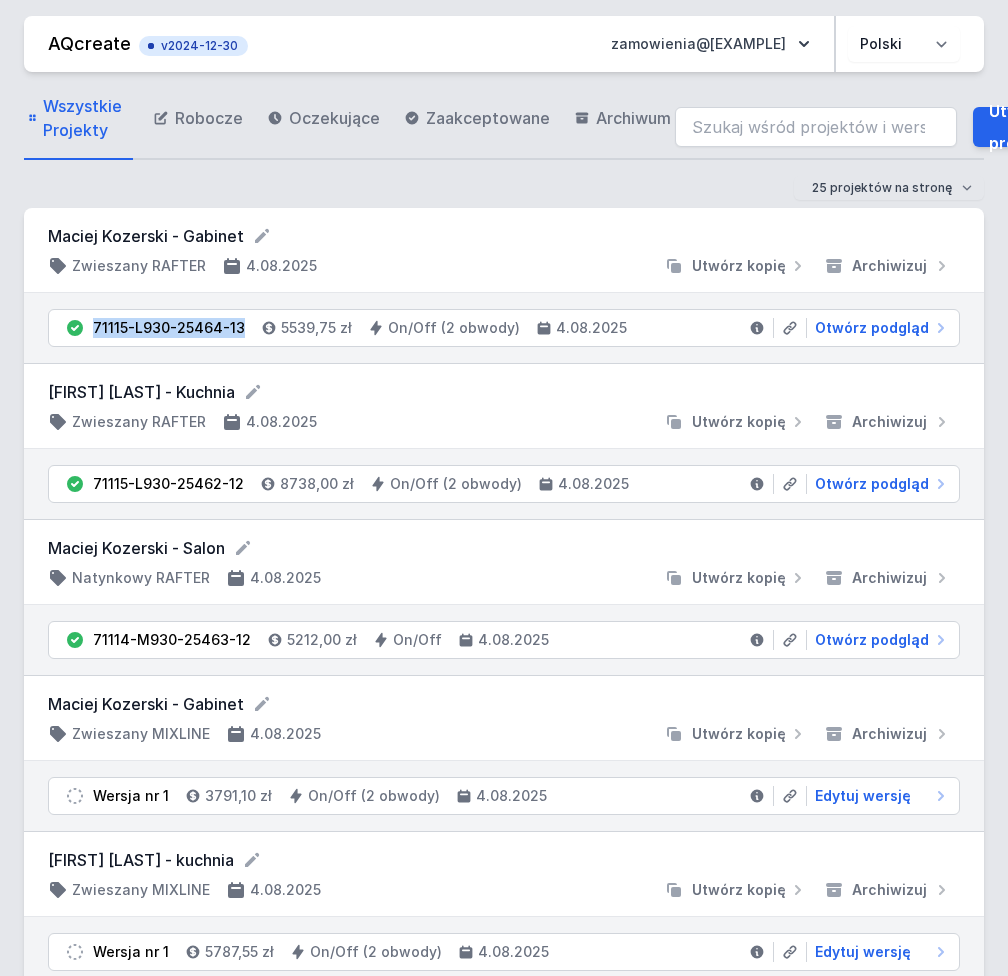 click on "71115-L930-25464-13 5539,75 zł On/Off (2 obwody) 4.08.2025 Otwórz podgląd" at bounding box center [504, 328] 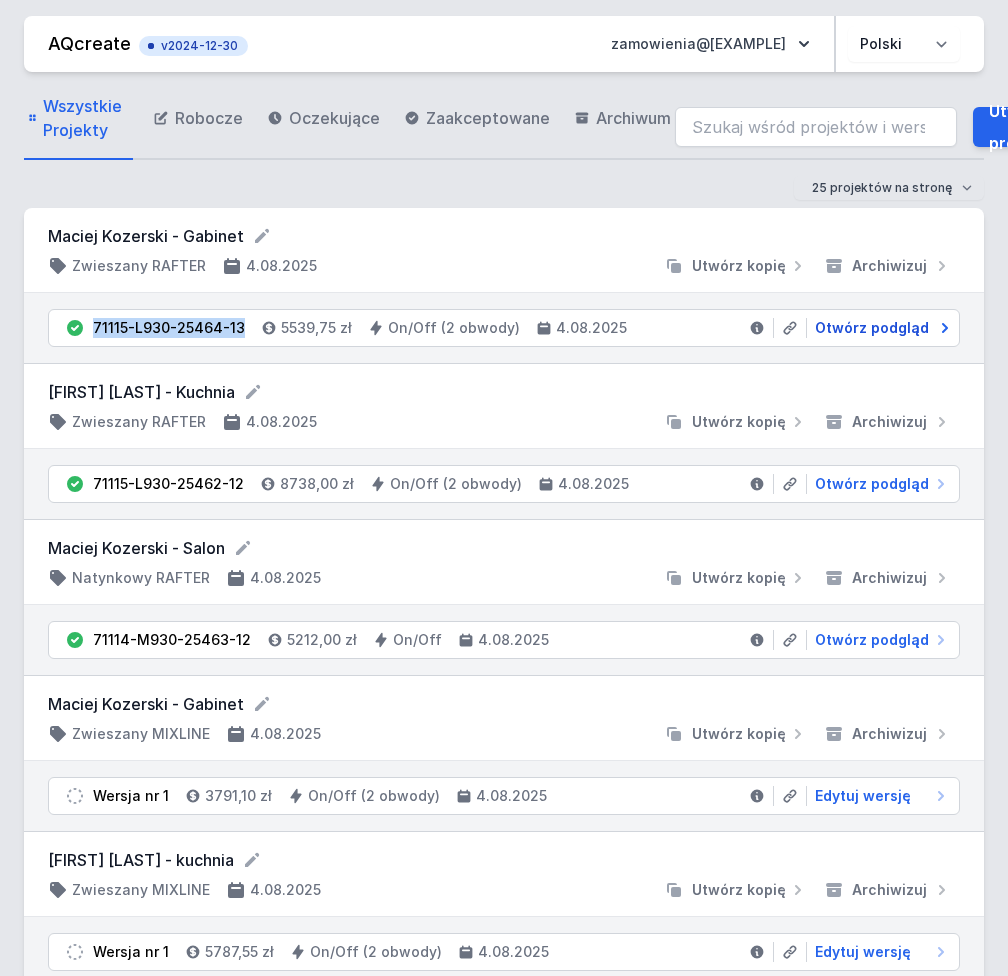 click on "Otwórz podgląd" at bounding box center [879, 328] 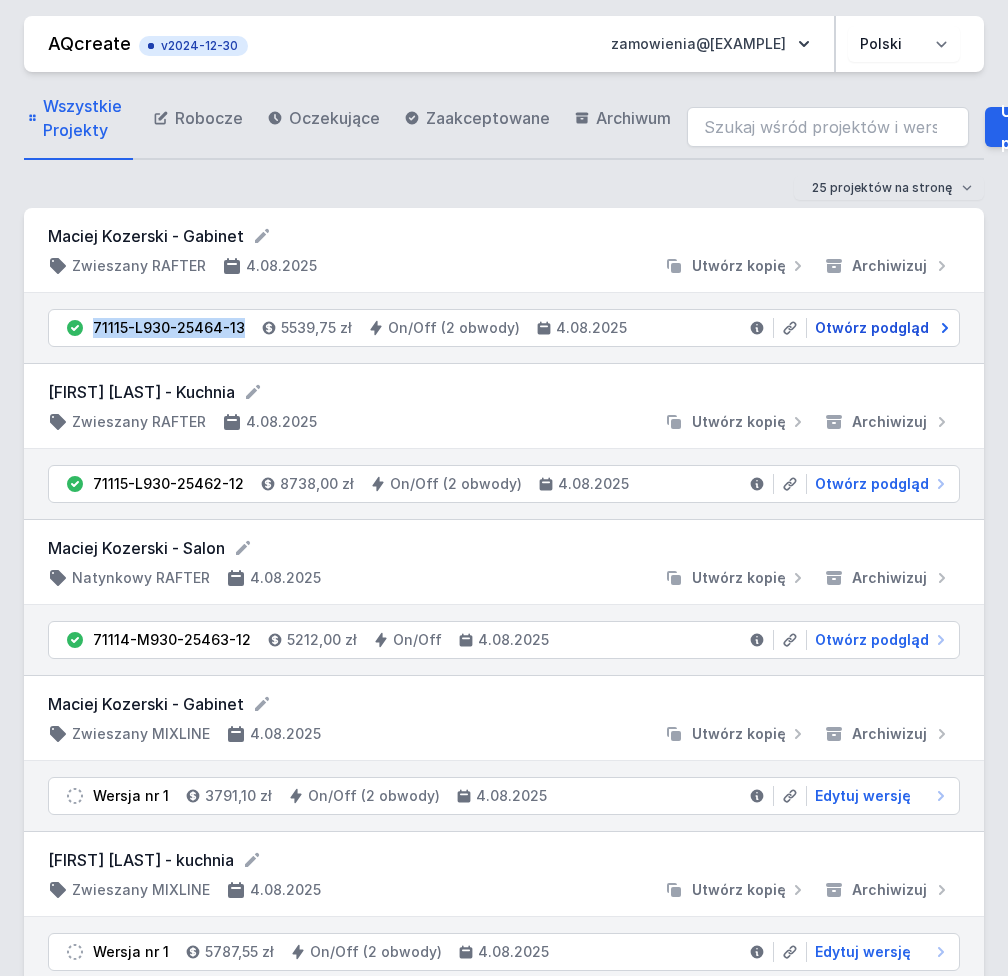 select on "3000" 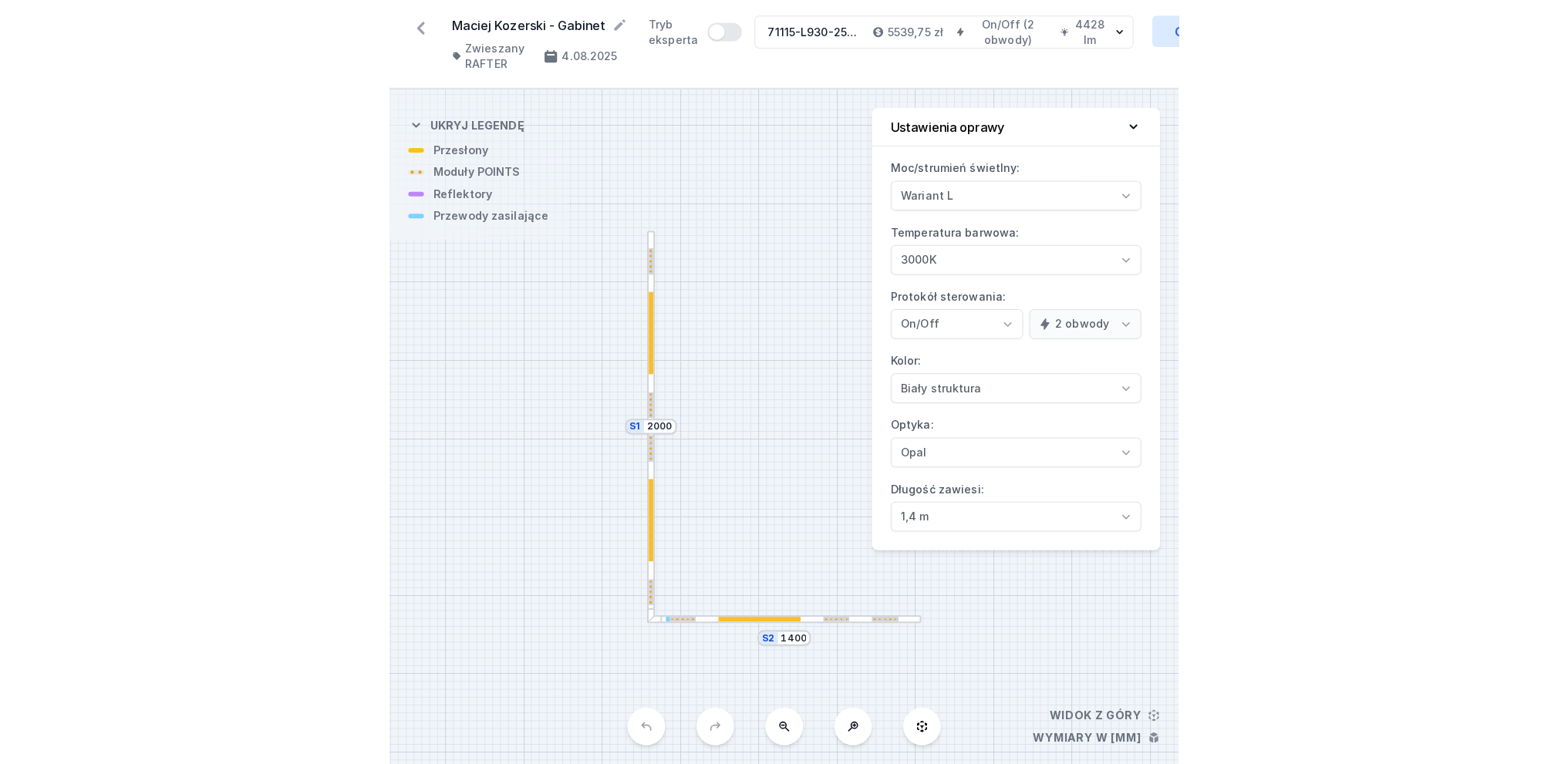 scroll, scrollTop: 0, scrollLeft: 0, axis: both 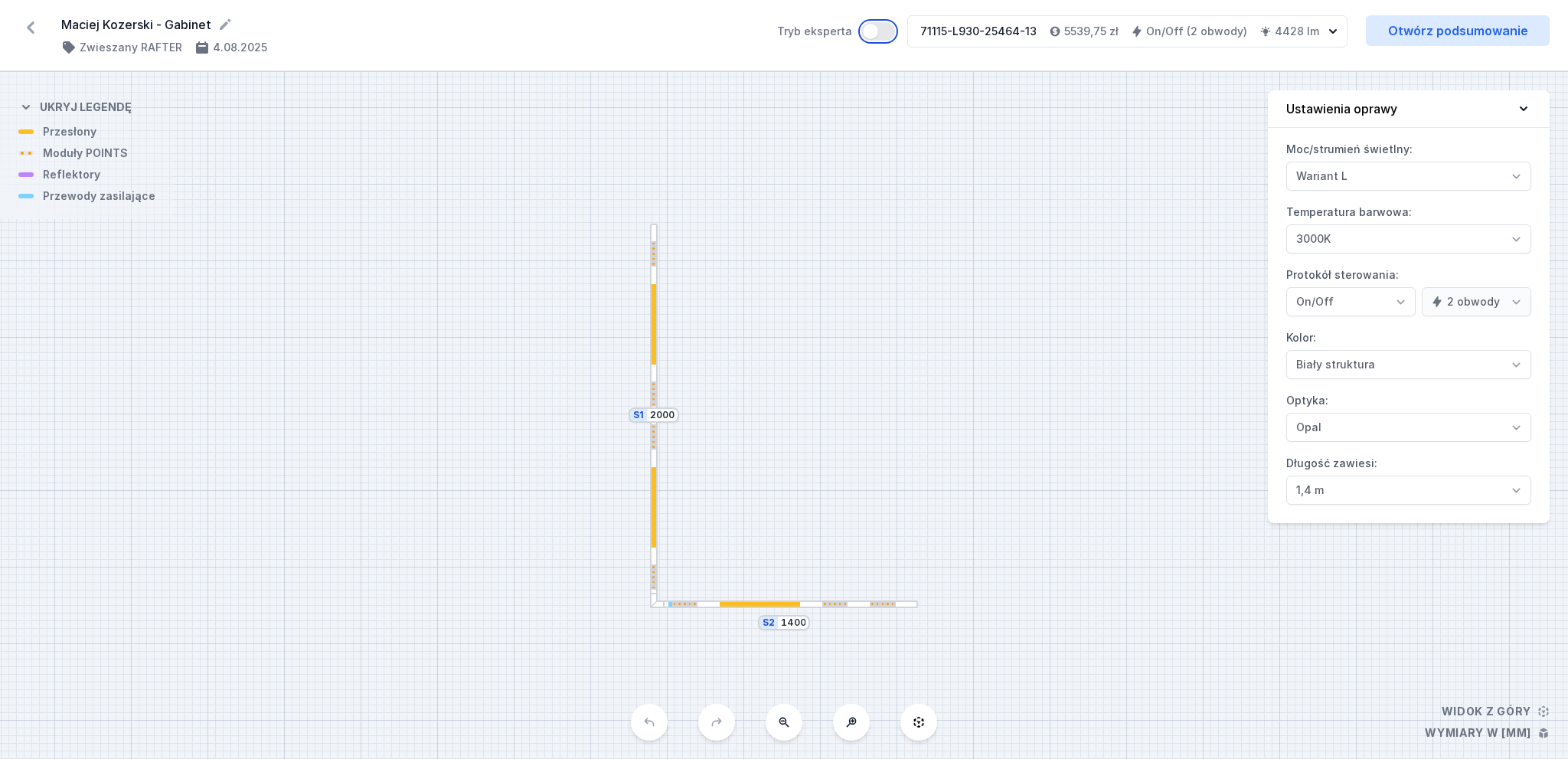 click on "Tryb eksperta" at bounding box center [878, 31] 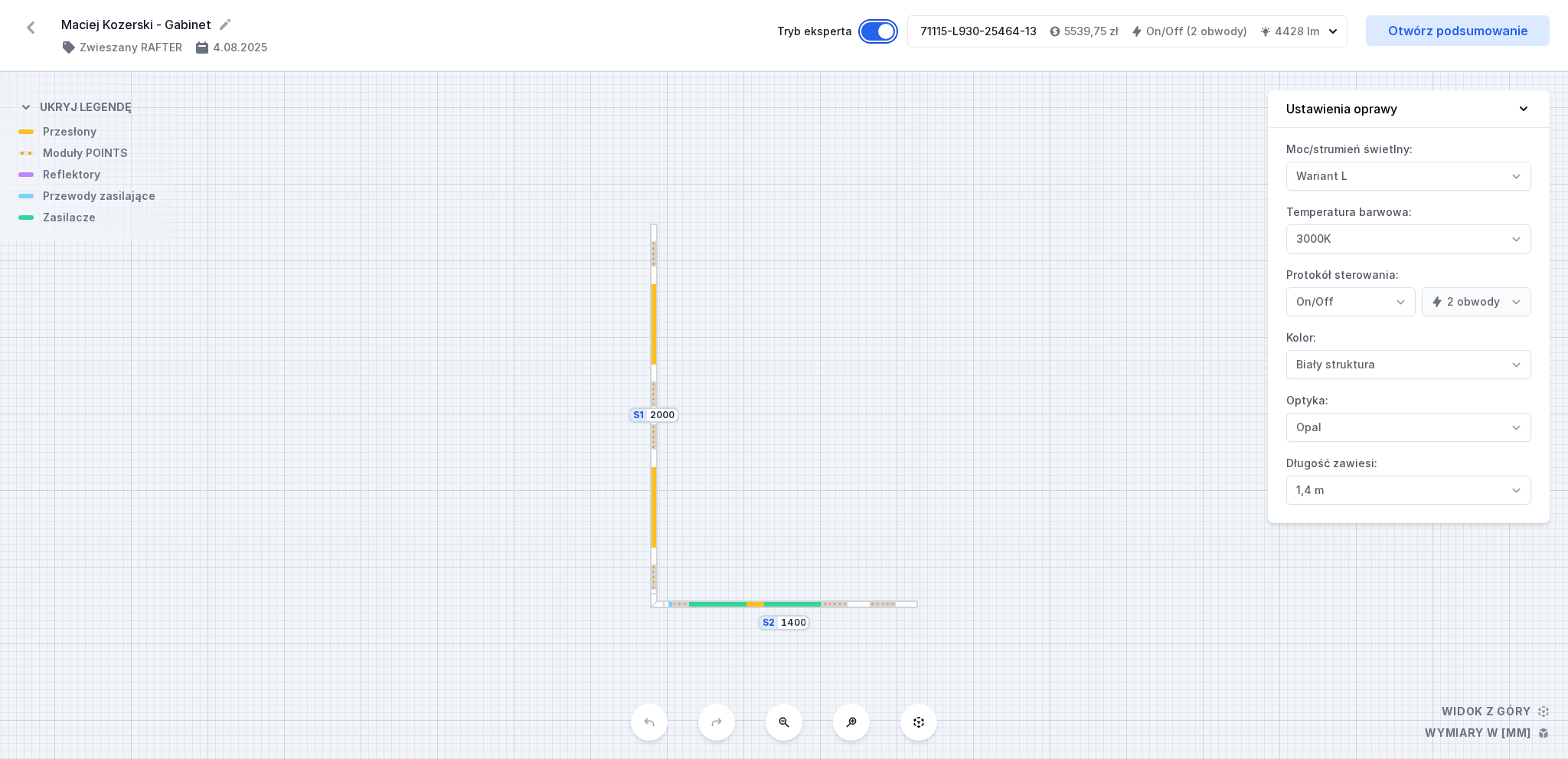 click on "Tryb eksperta" at bounding box center (878, 31) 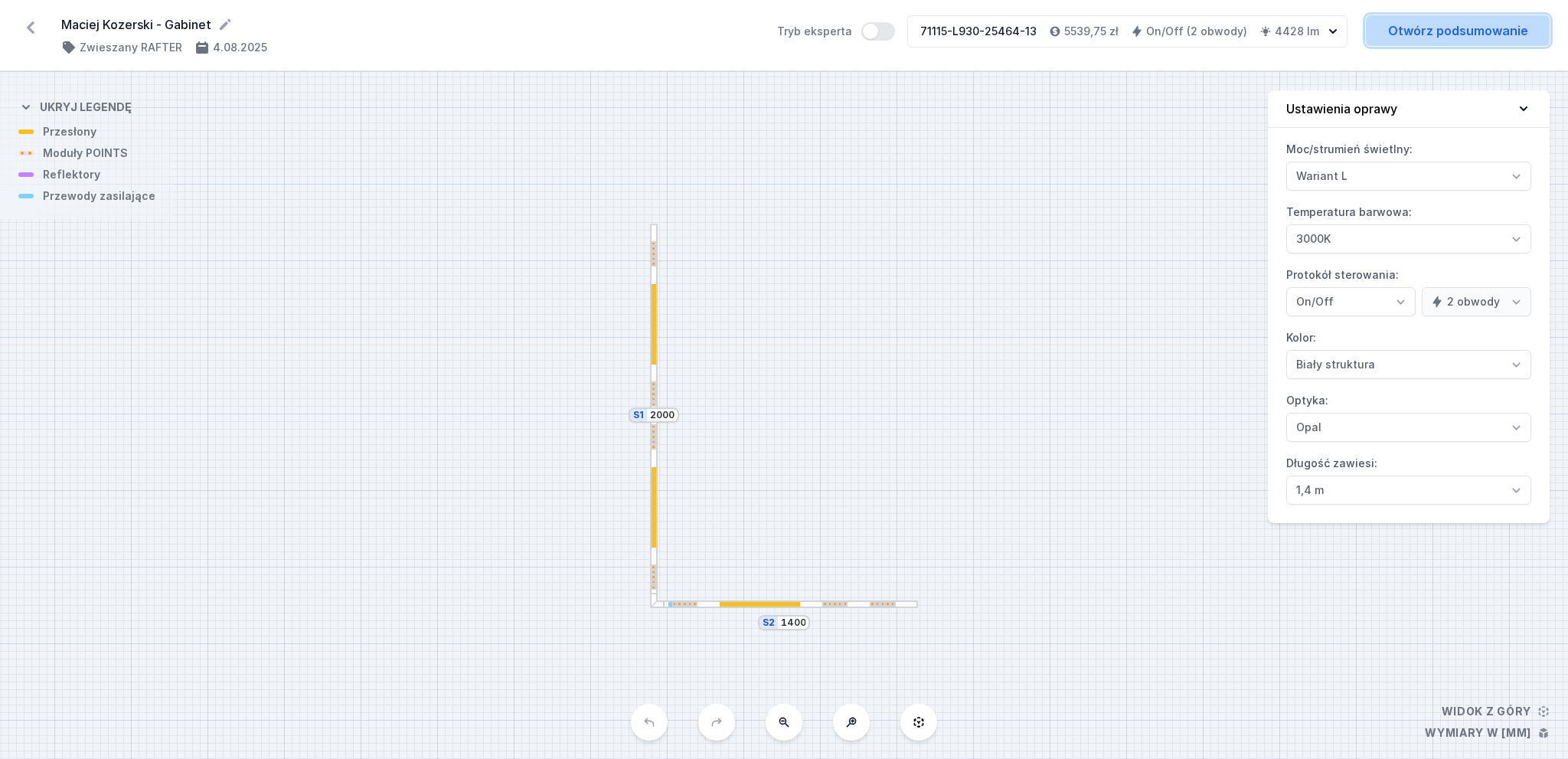 click on "Otwórz podsumowanie" at bounding box center [1458, 31] 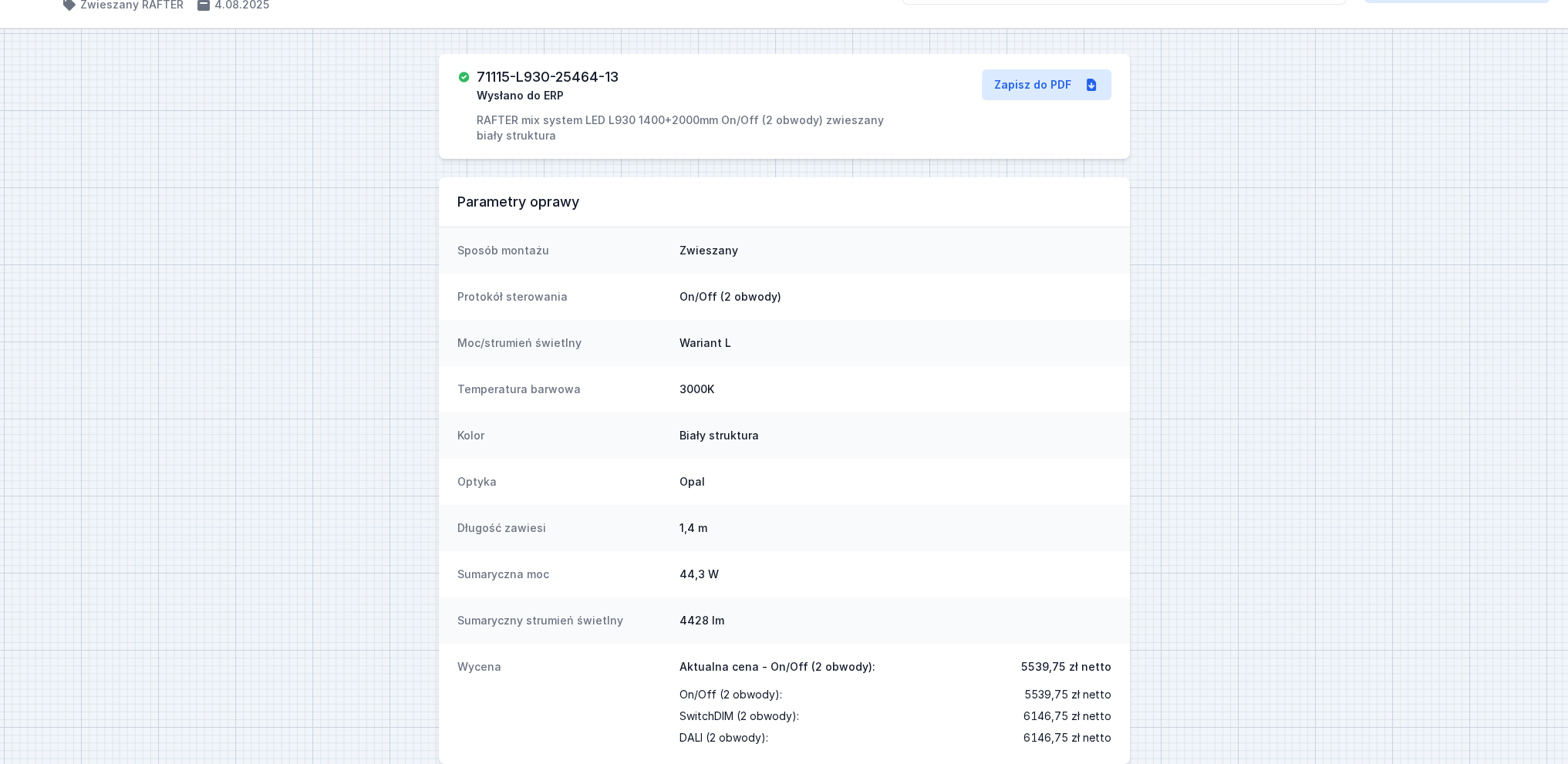 scroll, scrollTop: 67, scrollLeft: 0, axis: vertical 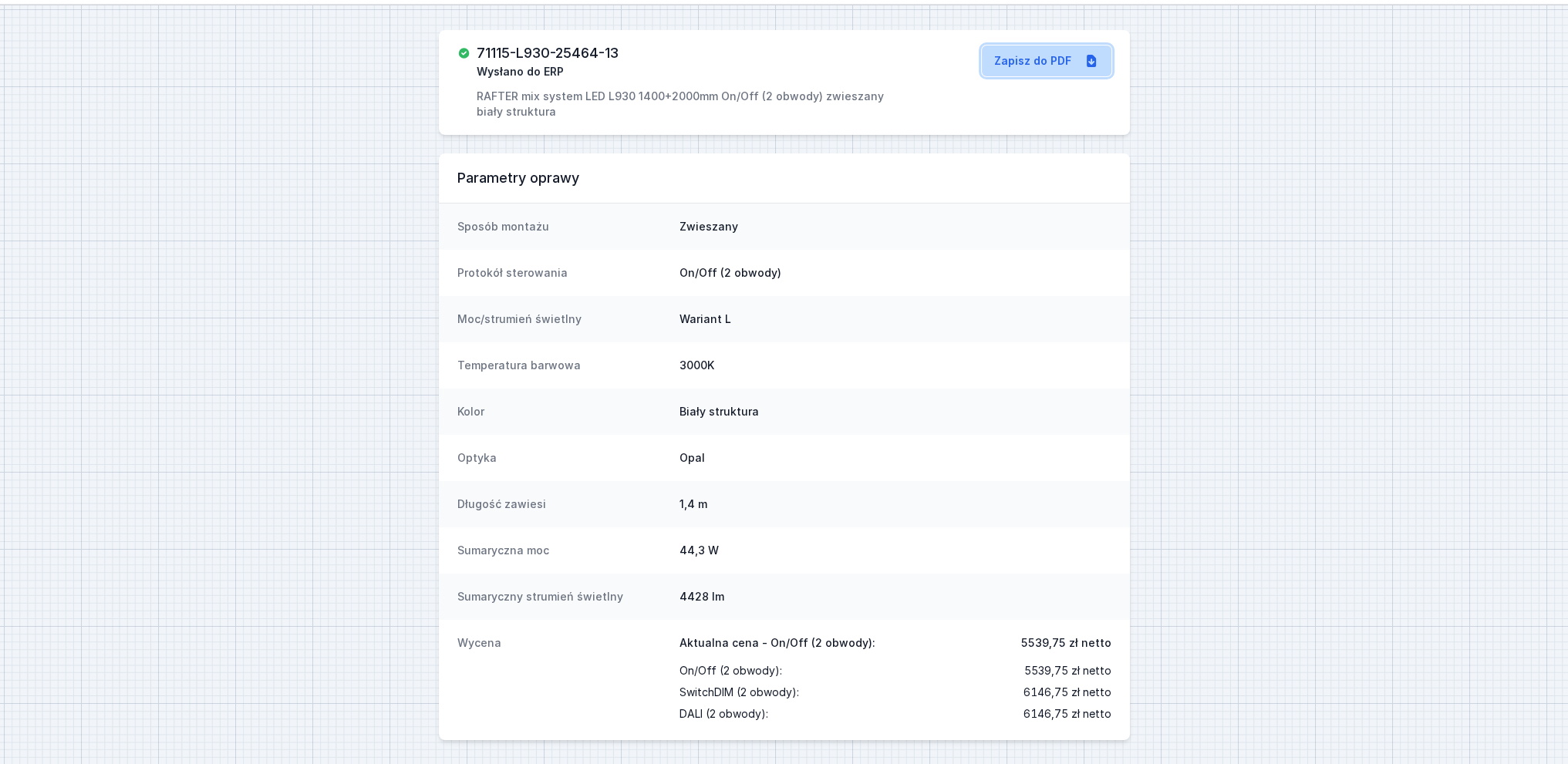 click on "Zapisz do PDF" at bounding box center (1047, 61) 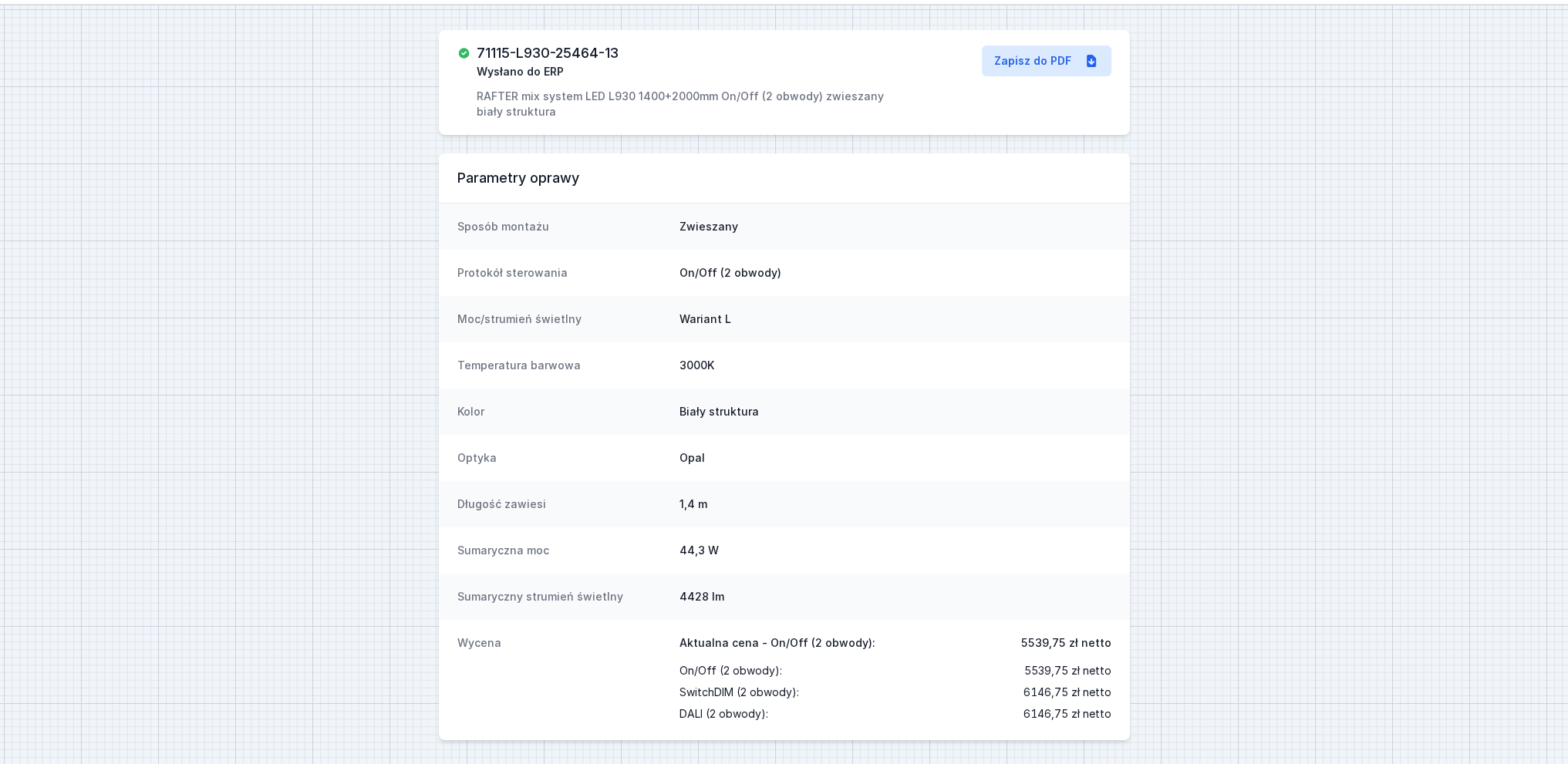 drag, startPoint x: 565, startPoint y: 355, endPoint x: 548, endPoint y: 349, distance: 18.02776 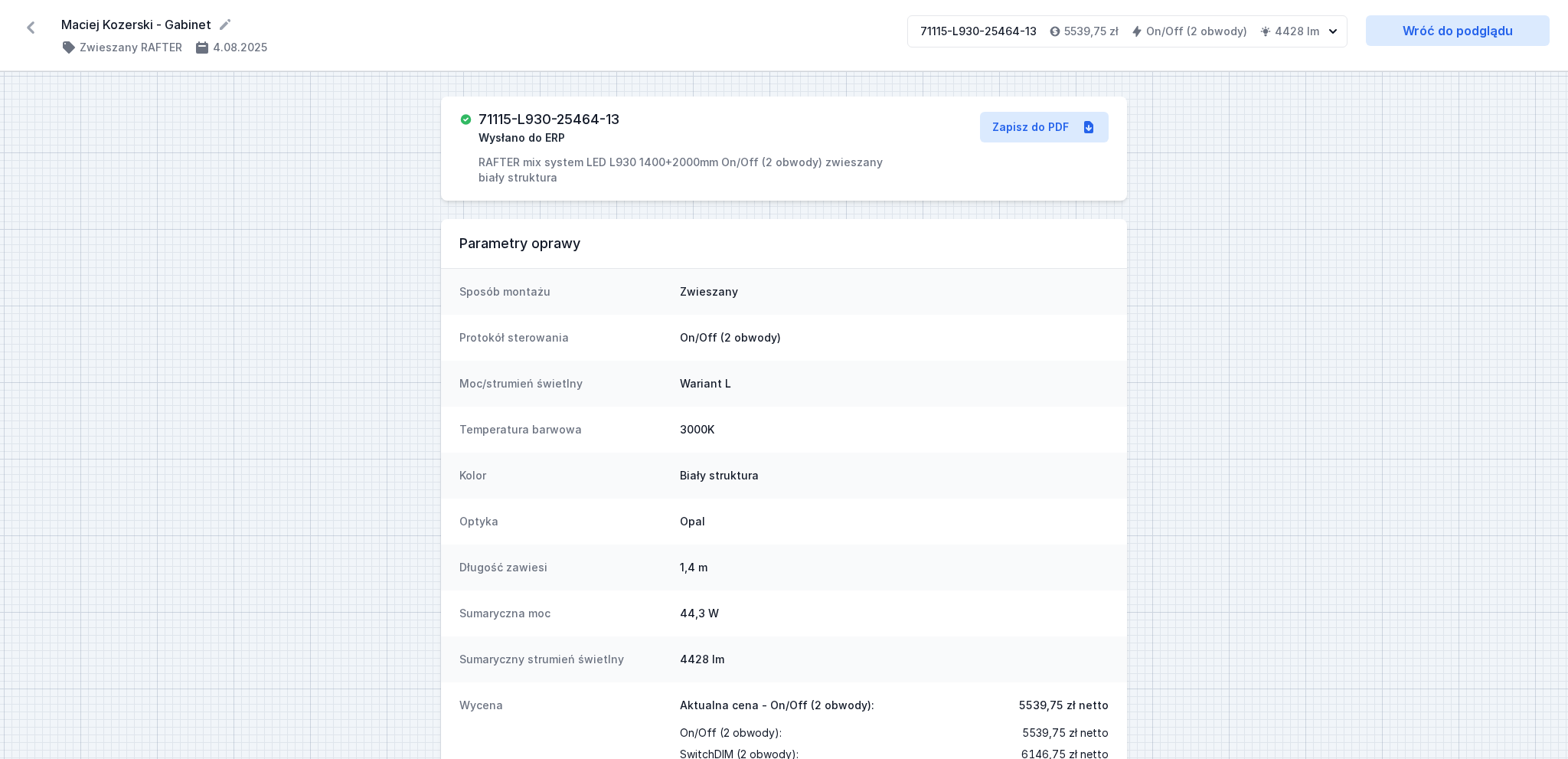 select on "3000" 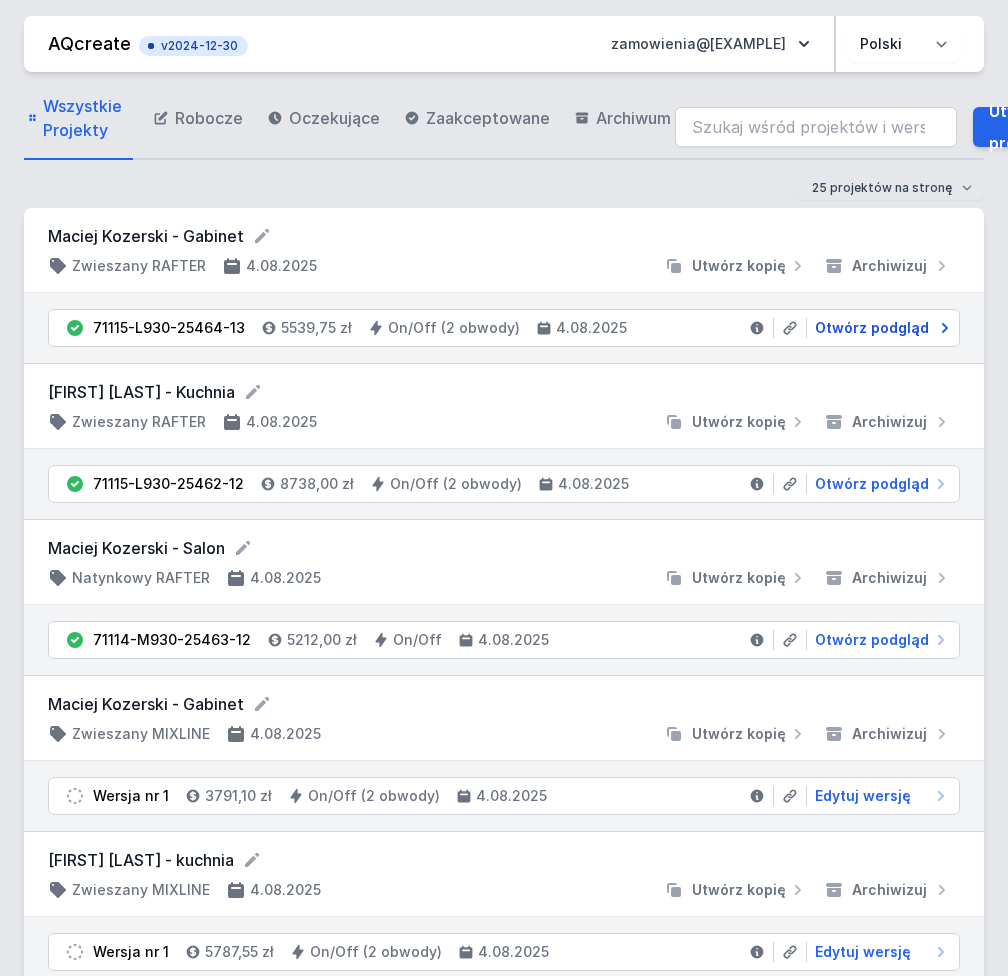 click on "Otwórz podgląd" at bounding box center [872, 328] 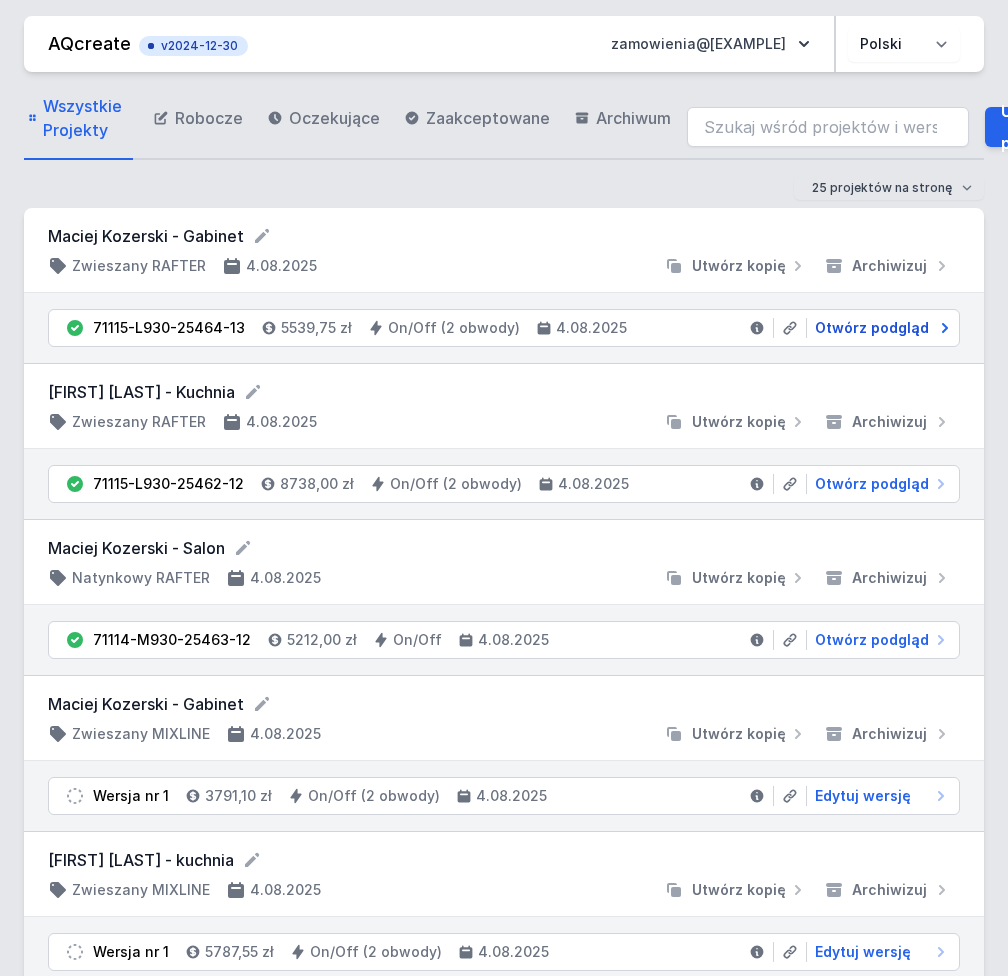 select on "3000" 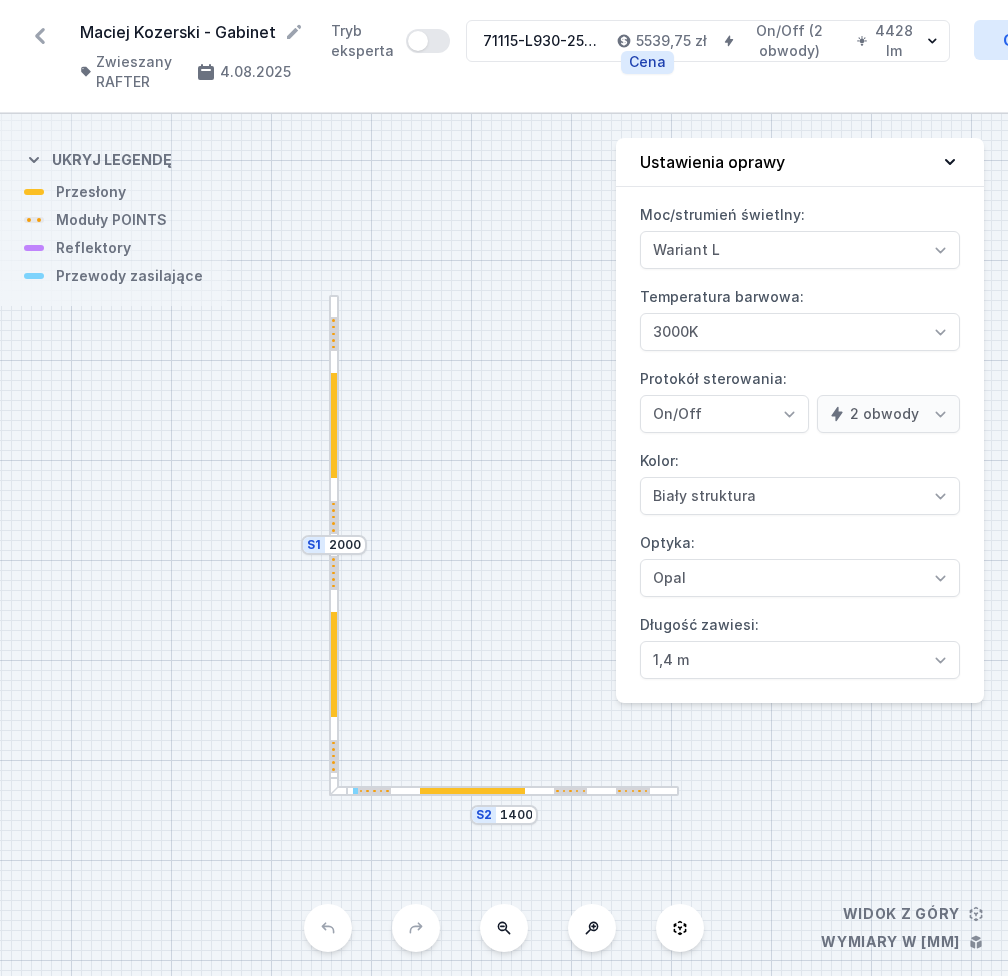click on "5539,75 zł" at bounding box center (671, 41) 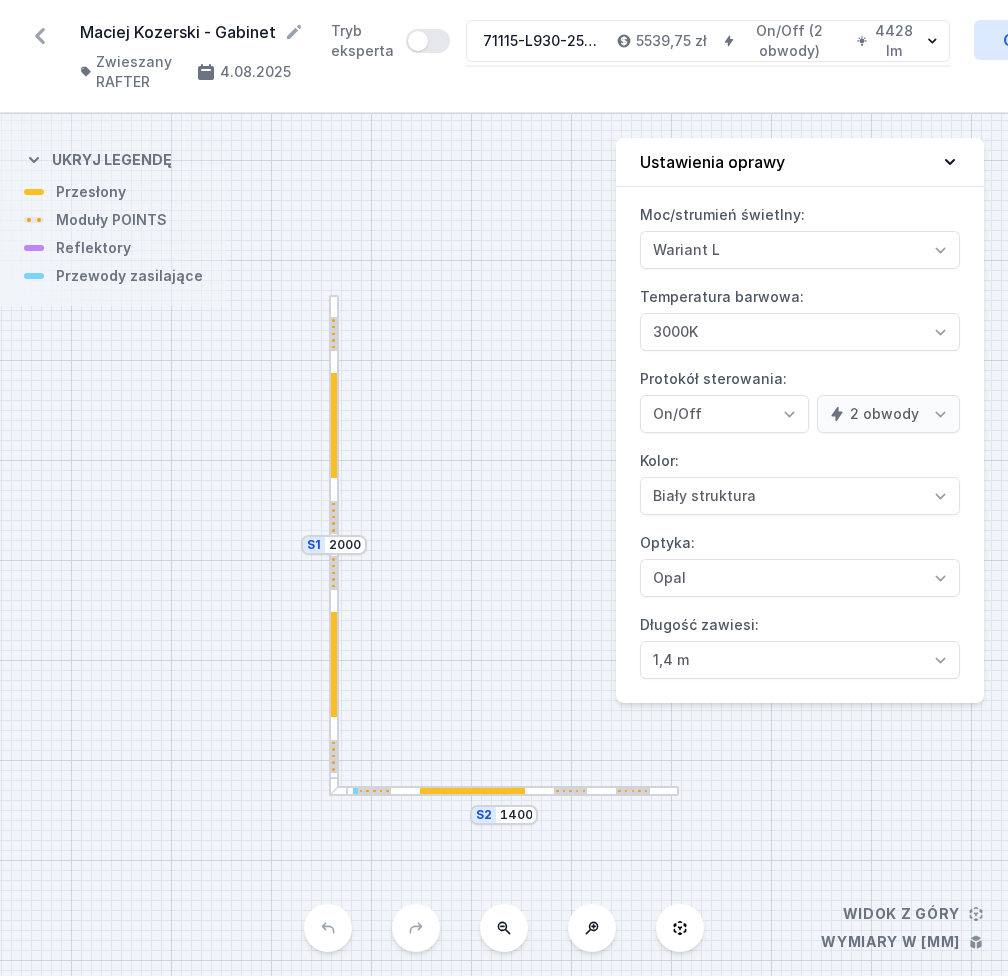 drag, startPoint x: 706, startPoint y: 212, endPoint x: 696, endPoint y: 222, distance: 14.142136 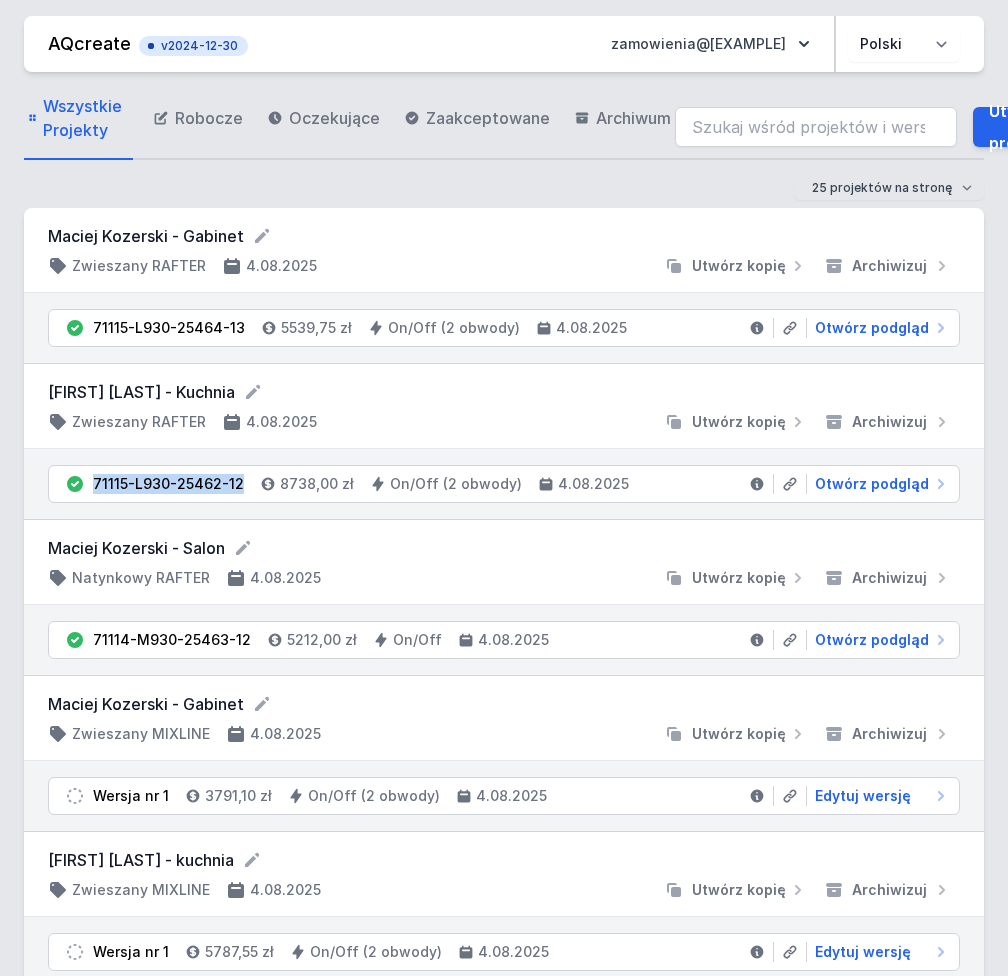 drag, startPoint x: 240, startPoint y: 477, endPoint x: 88, endPoint y: 487, distance: 152.3286 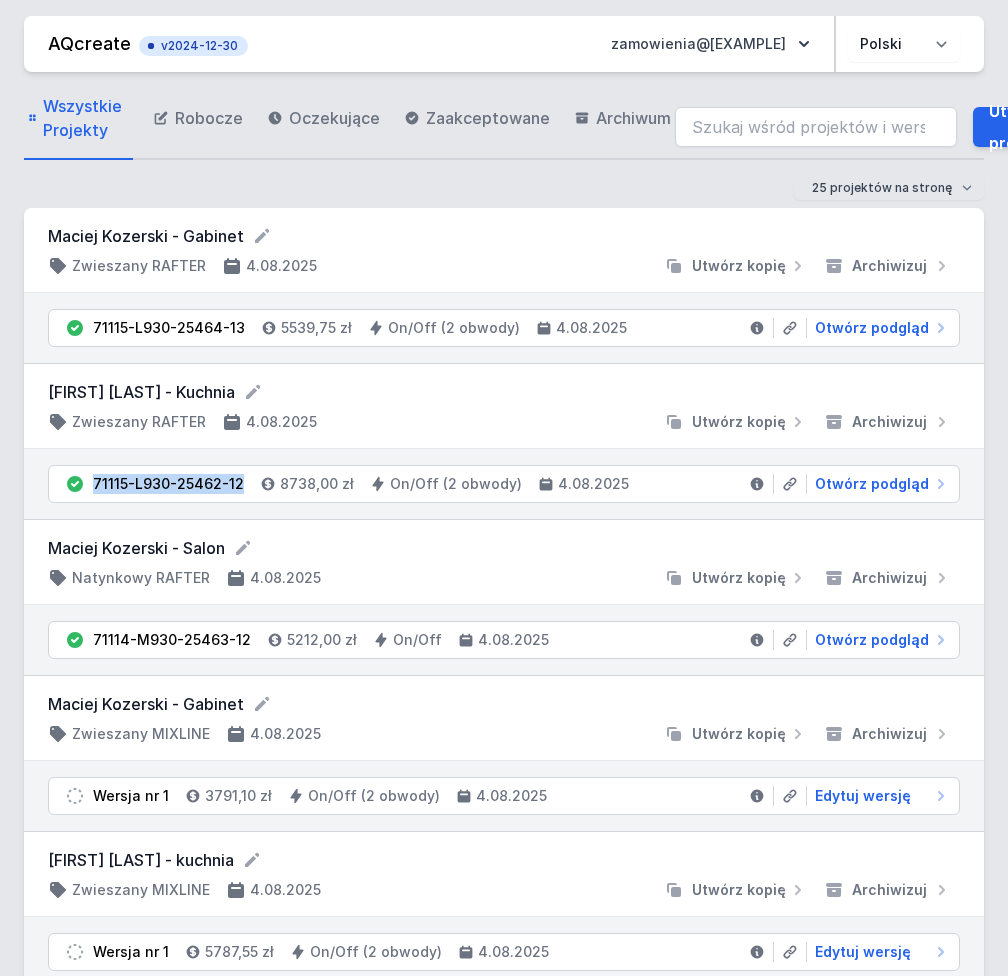 click on "71115-L930-25462-12 8738,00 zł On/Off (2 obwody) 4.08.2025 Otwórz podgląd" at bounding box center [504, 484] 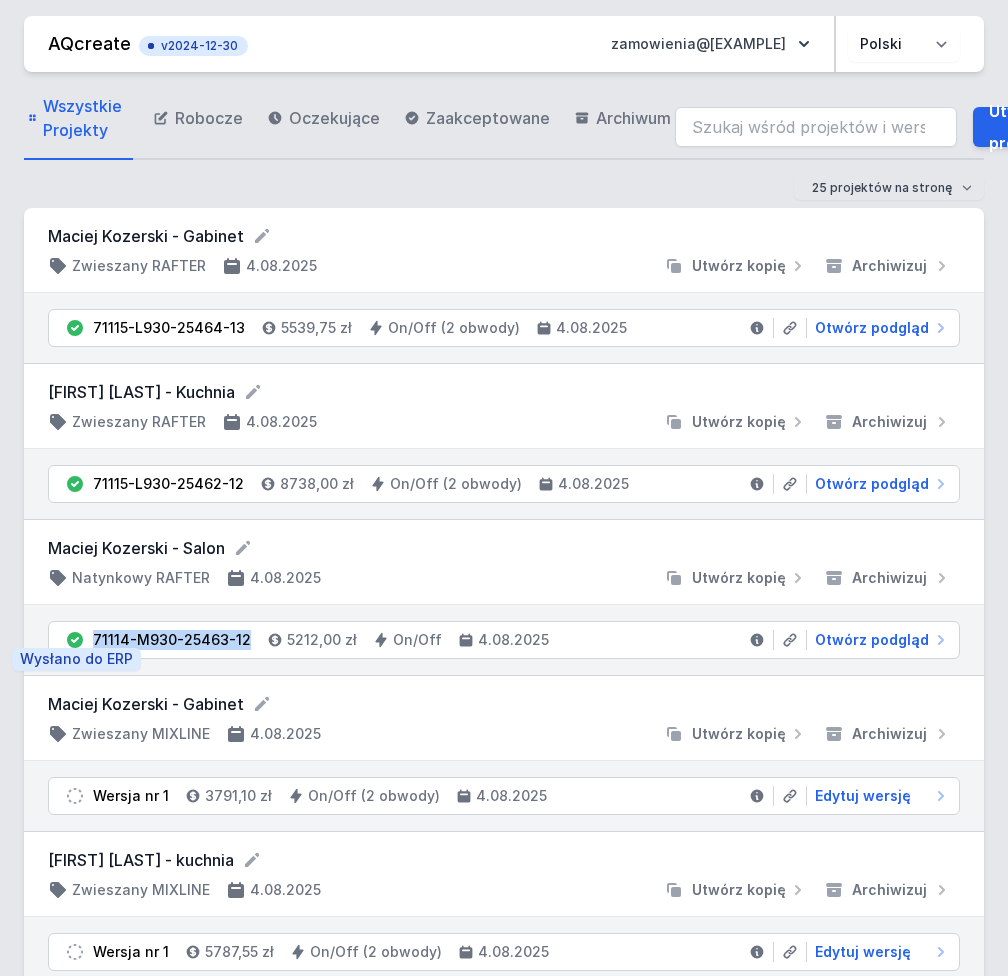 drag, startPoint x: 241, startPoint y: 642, endPoint x: 81, endPoint y: 636, distance: 160.11246 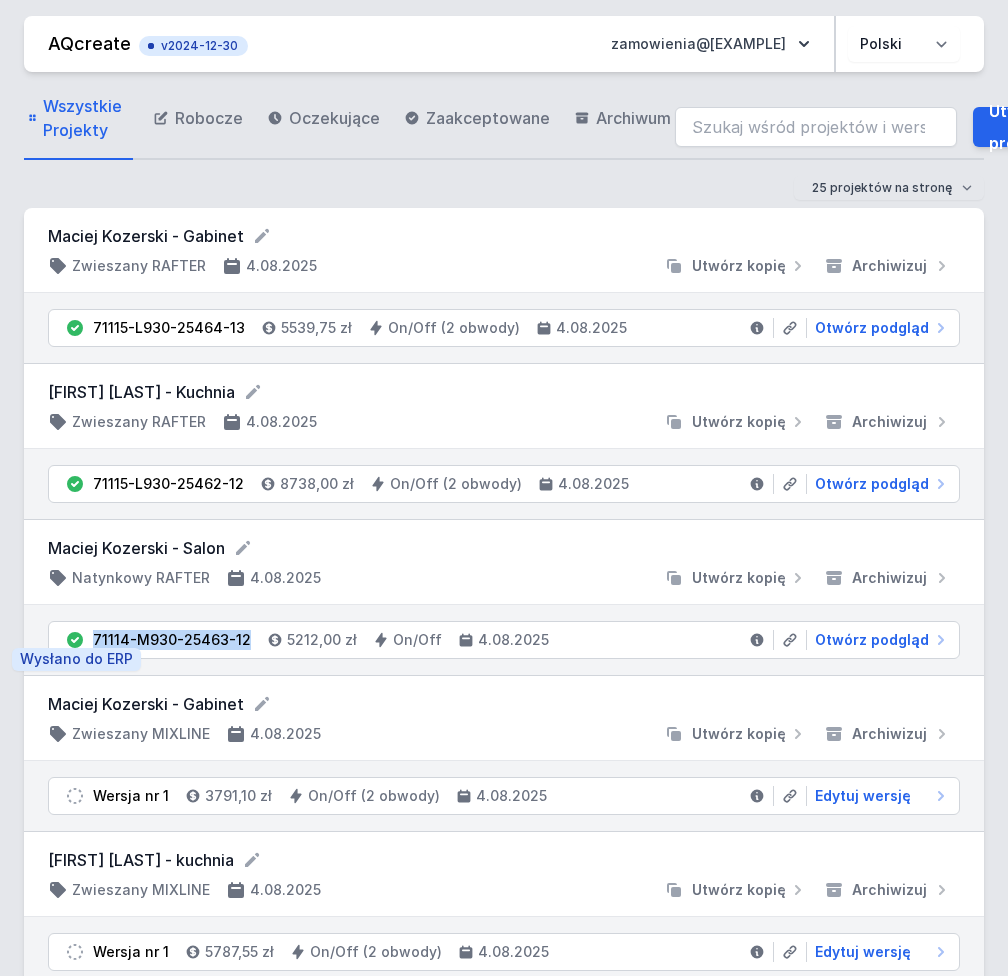 click on "71114-M930-25463-12 5212,00 zł On/Off 4.08.2025 Otwórz podgląd" at bounding box center (504, 640) 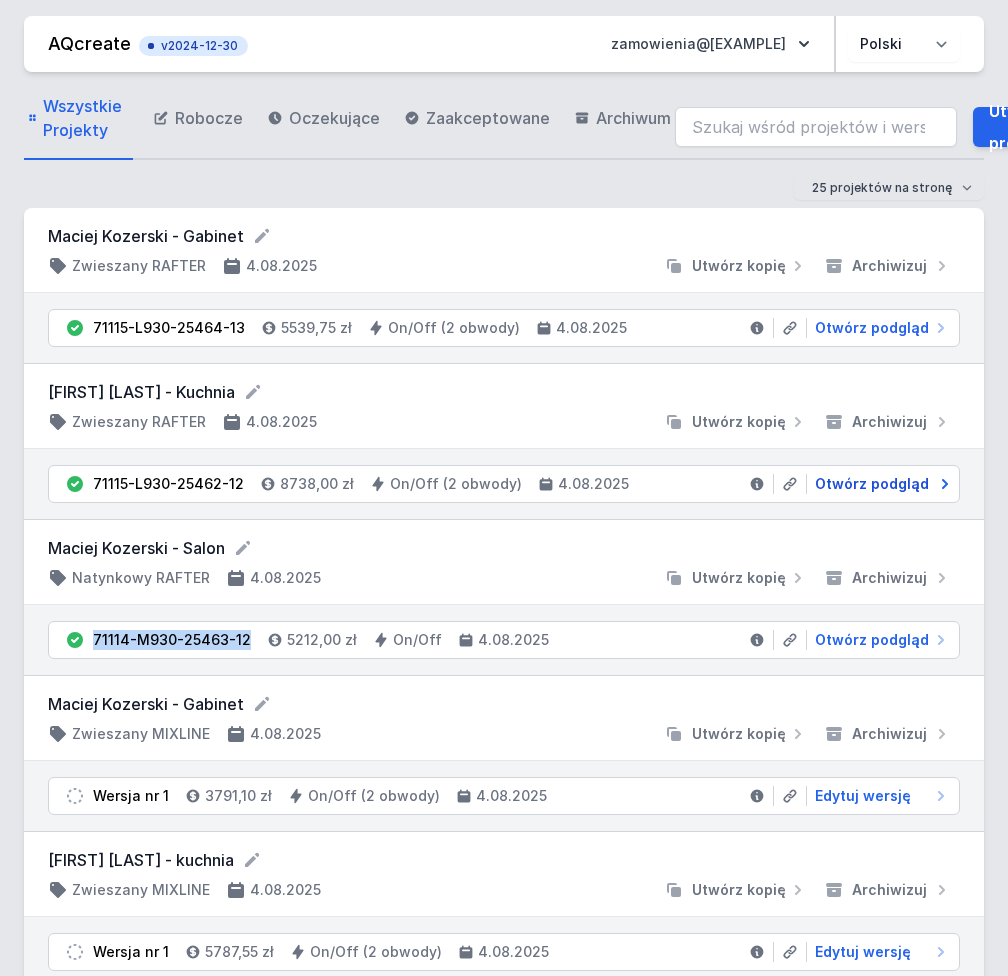 click on "Otwórz podgląd" at bounding box center [872, 484] 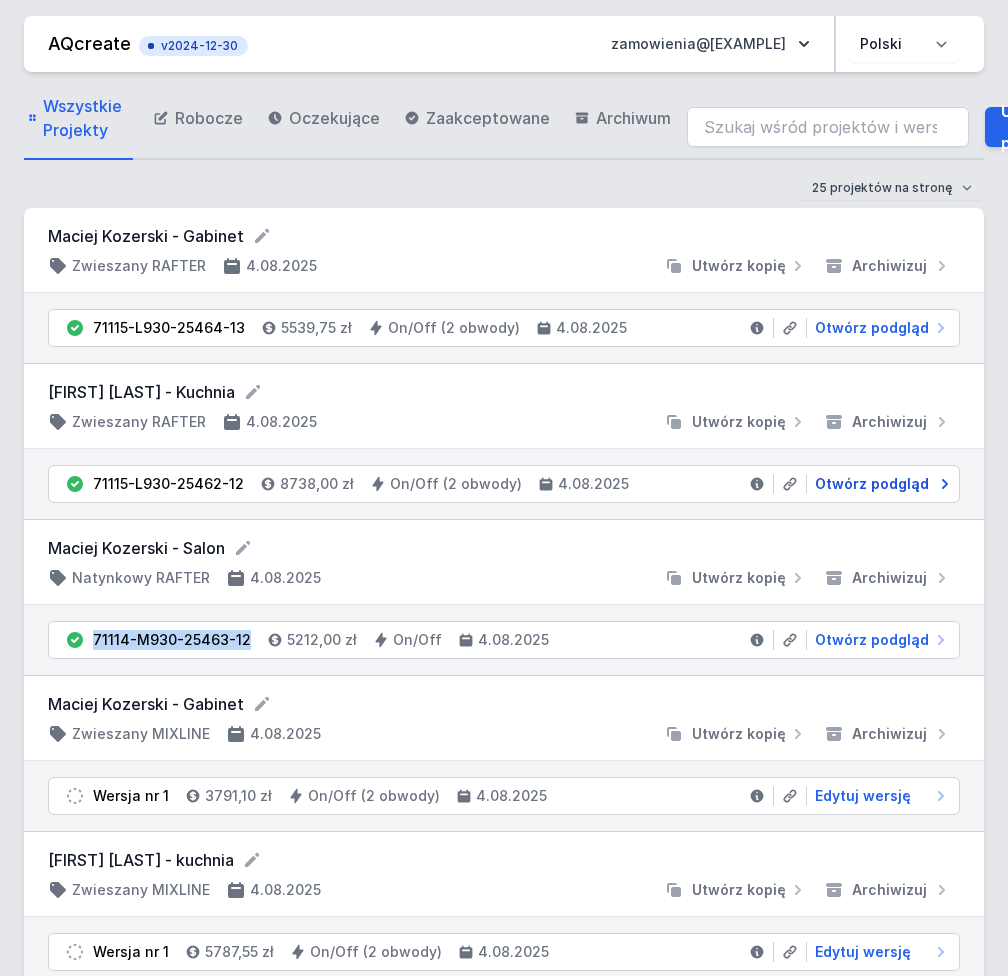 select on "3000" 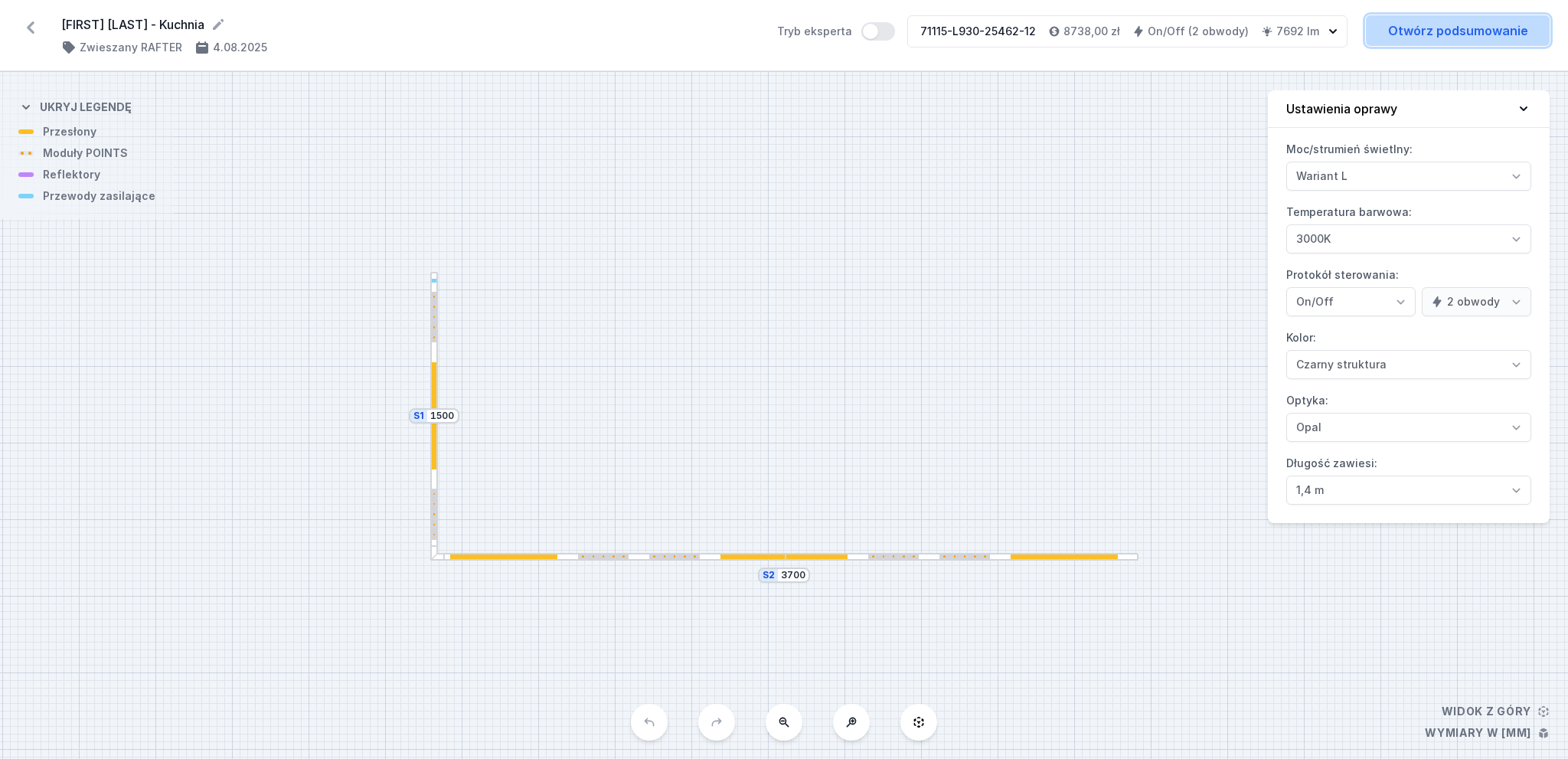 click on "Otwórz podsumowanie" at bounding box center (1458, 31) 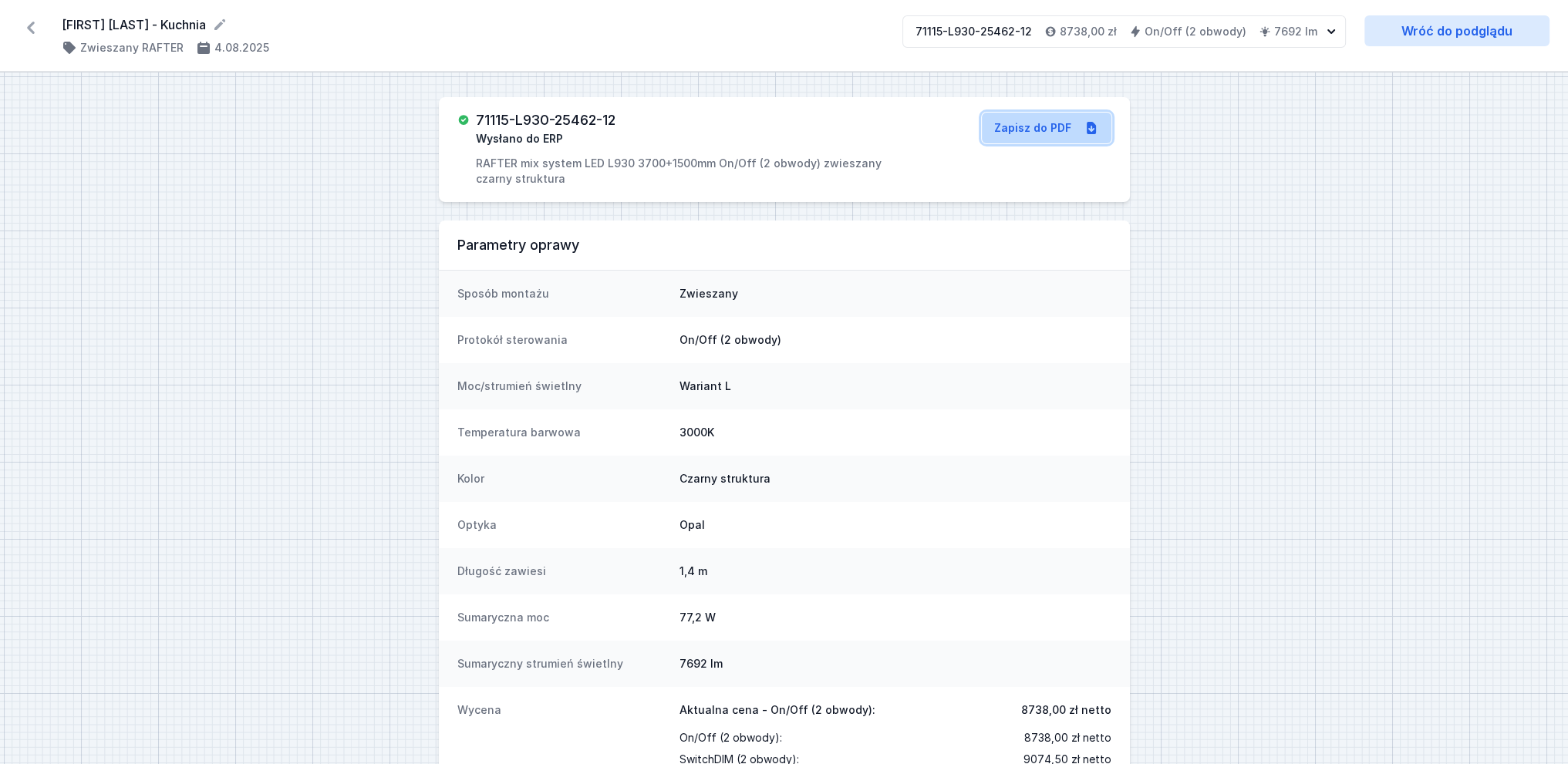 click on "Zapisz do PDF" at bounding box center (1047, 128) 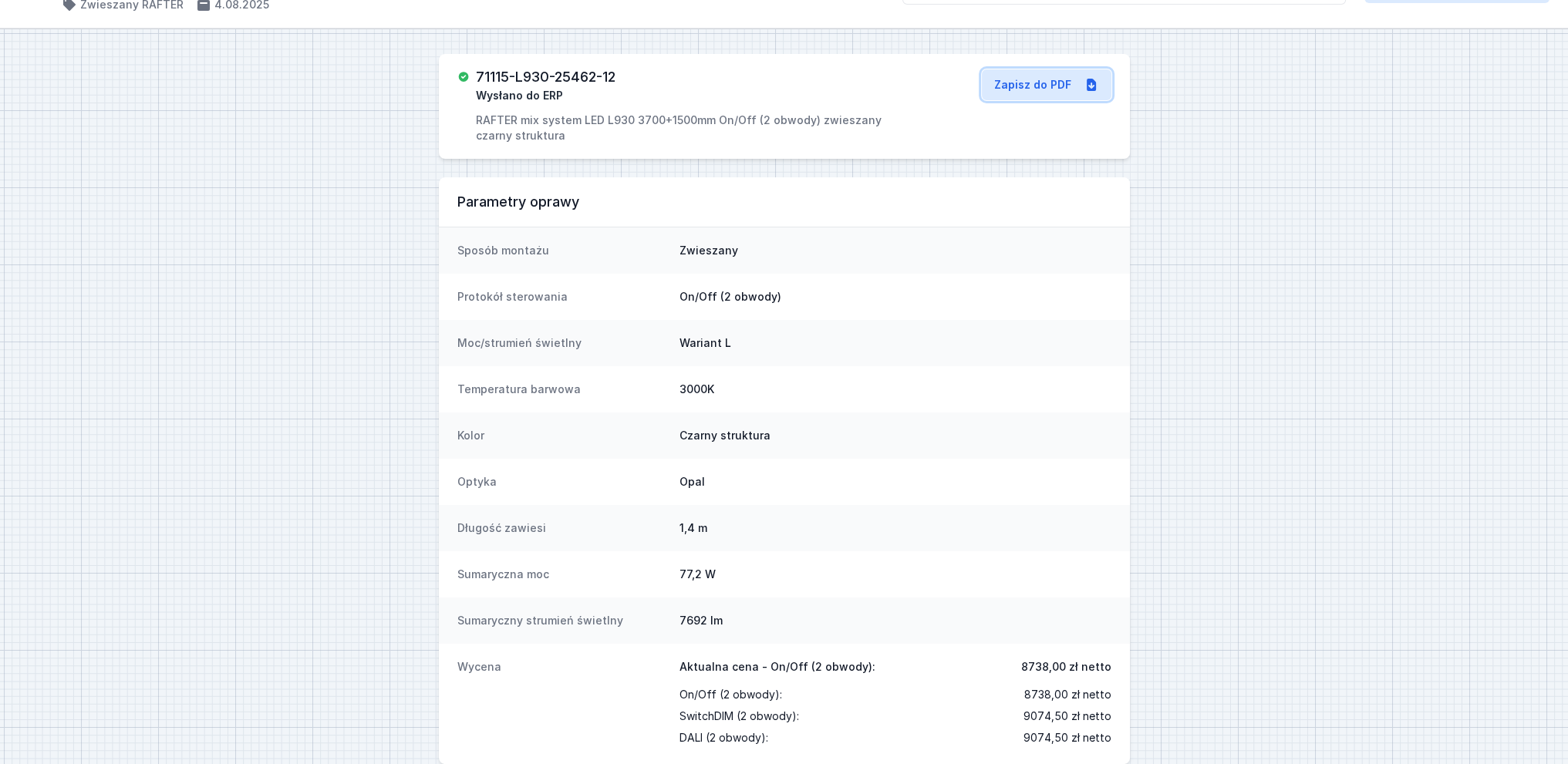 scroll, scrollTop: 67, scrollLeft: 0, axis: vertical 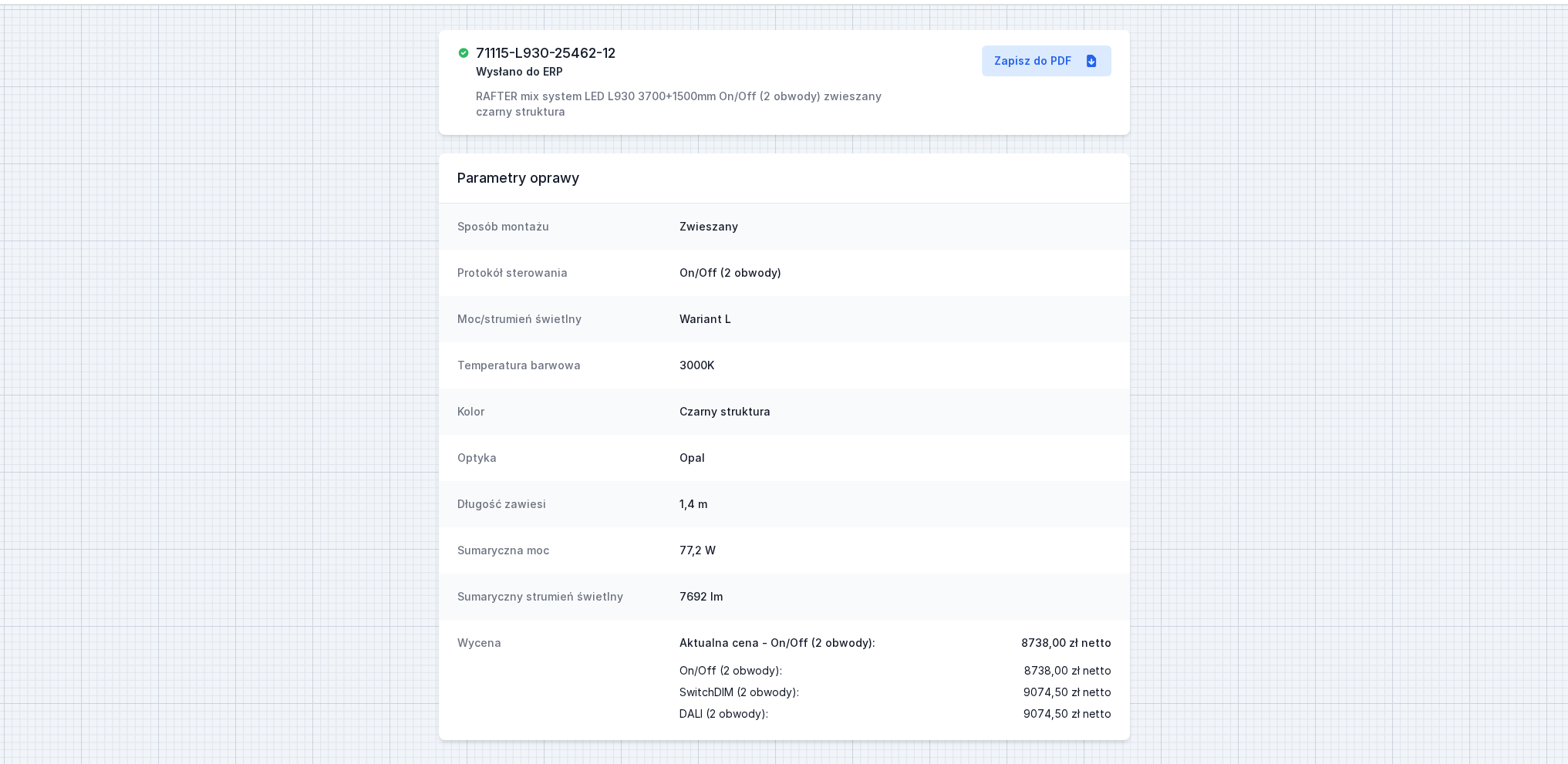 select on "3000" 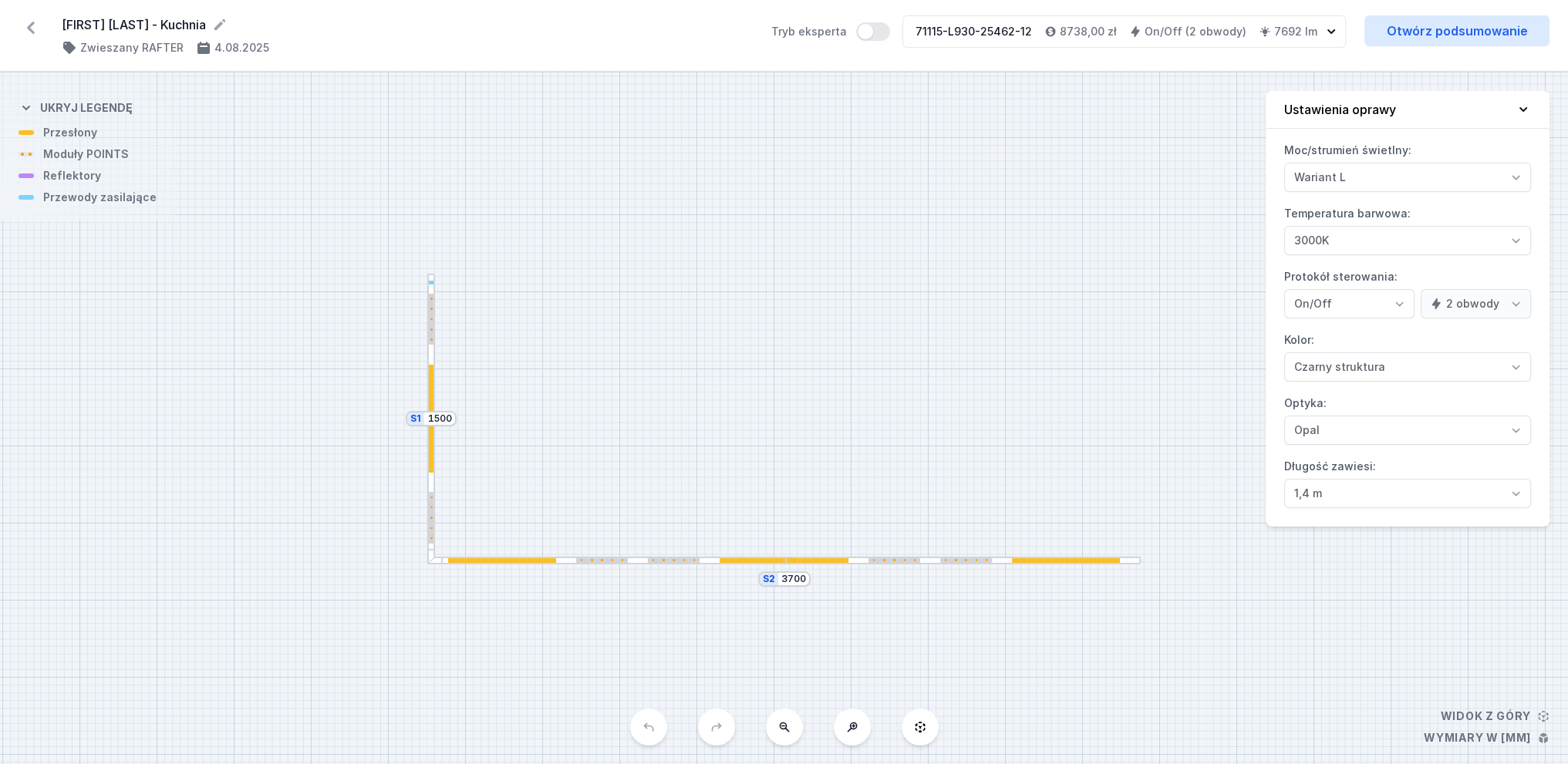 scroll, scrollTop: 0, scrollLeft: 0, axis: both 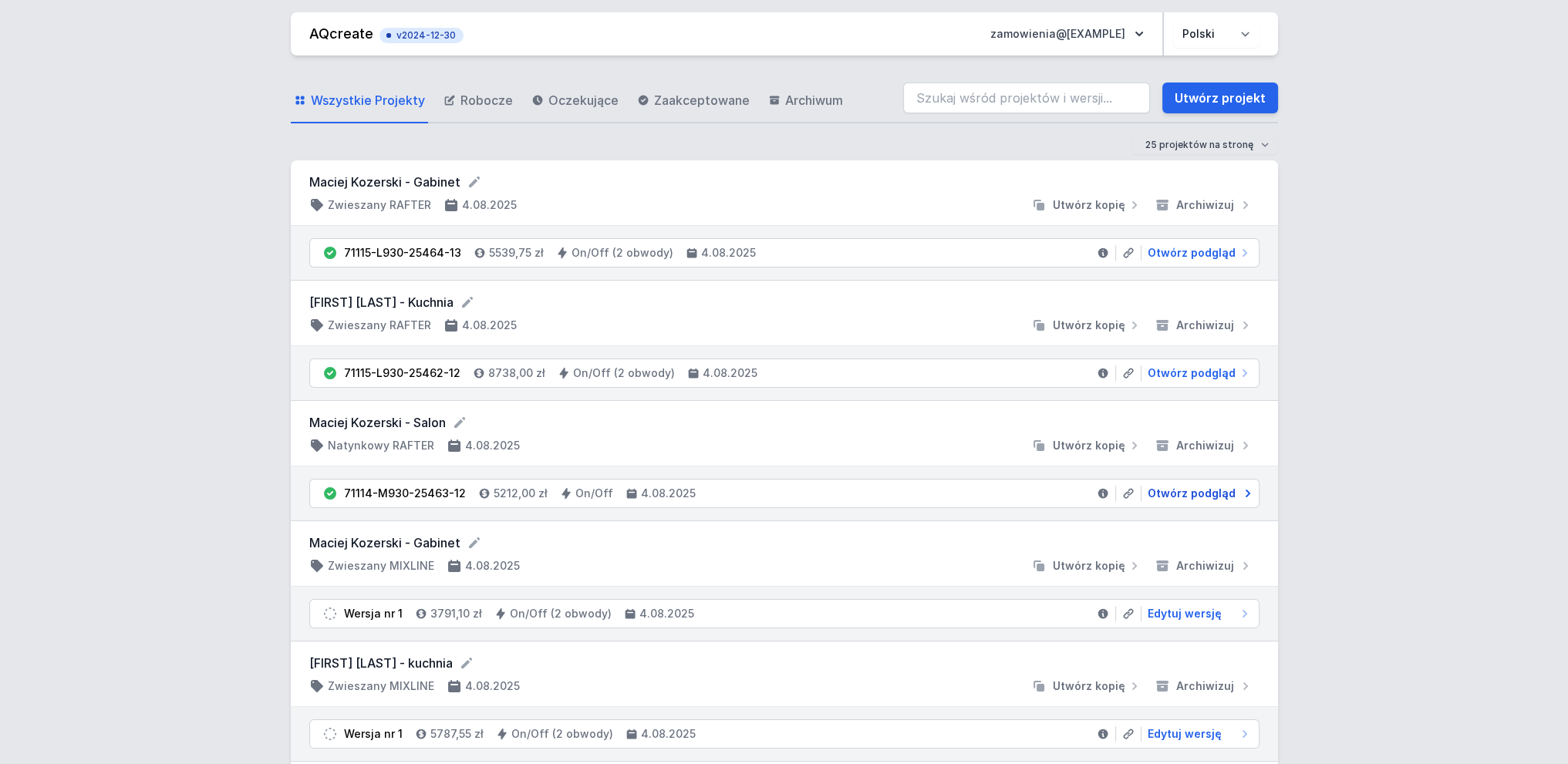 click on "Otwórz podgląd" at bounding box center (1192, 493) 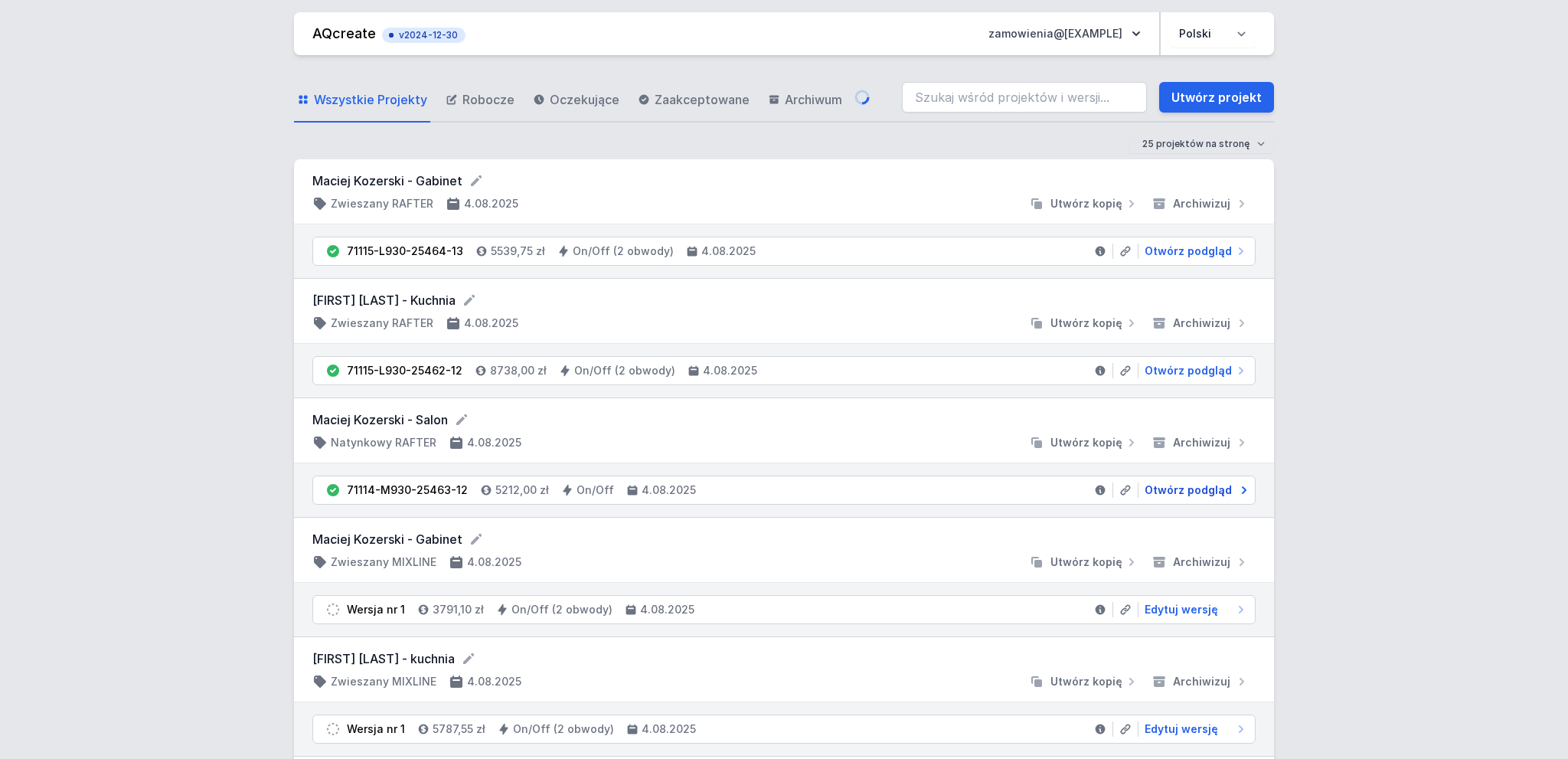 select on "M" 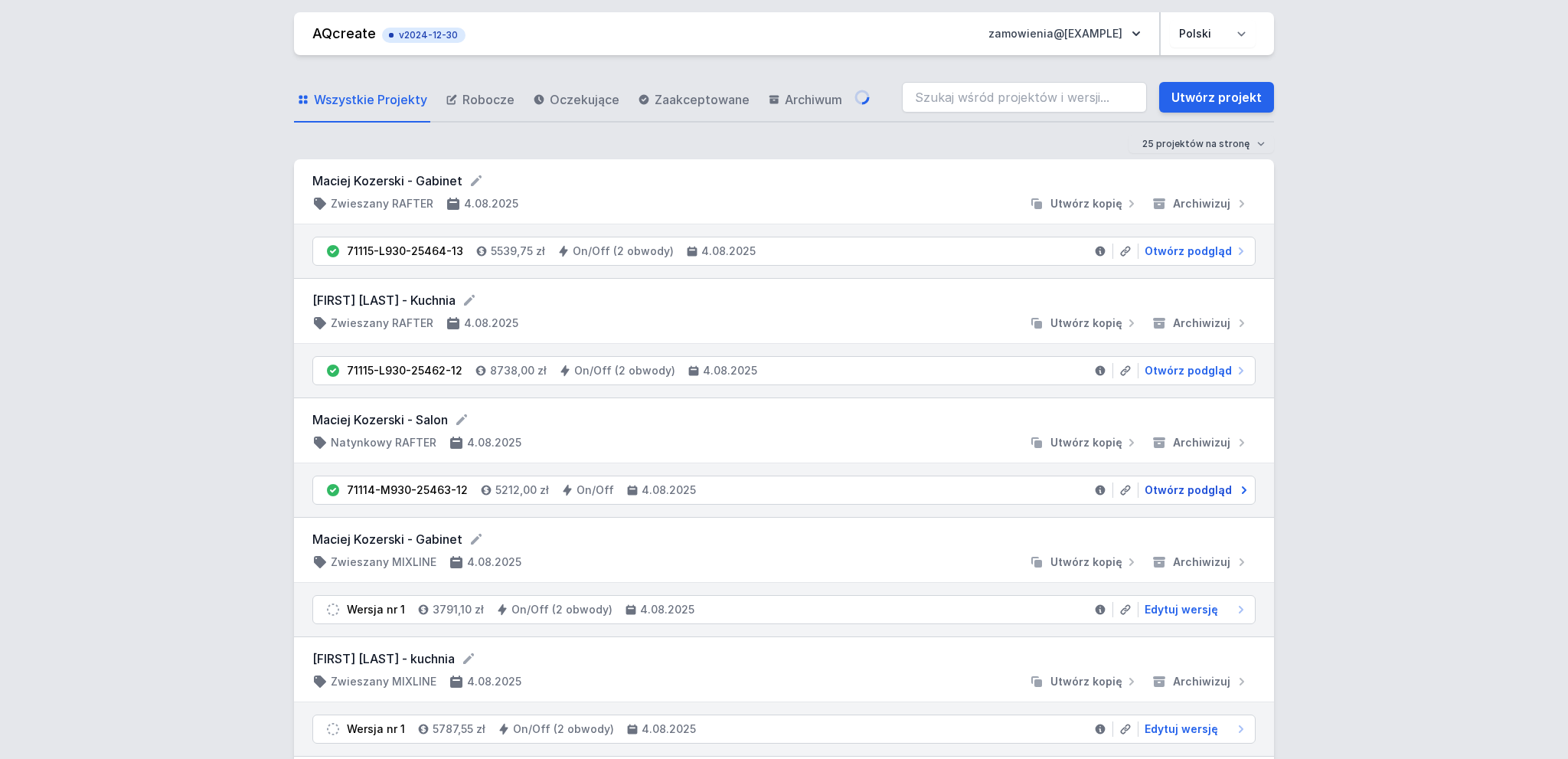 select on "3000" 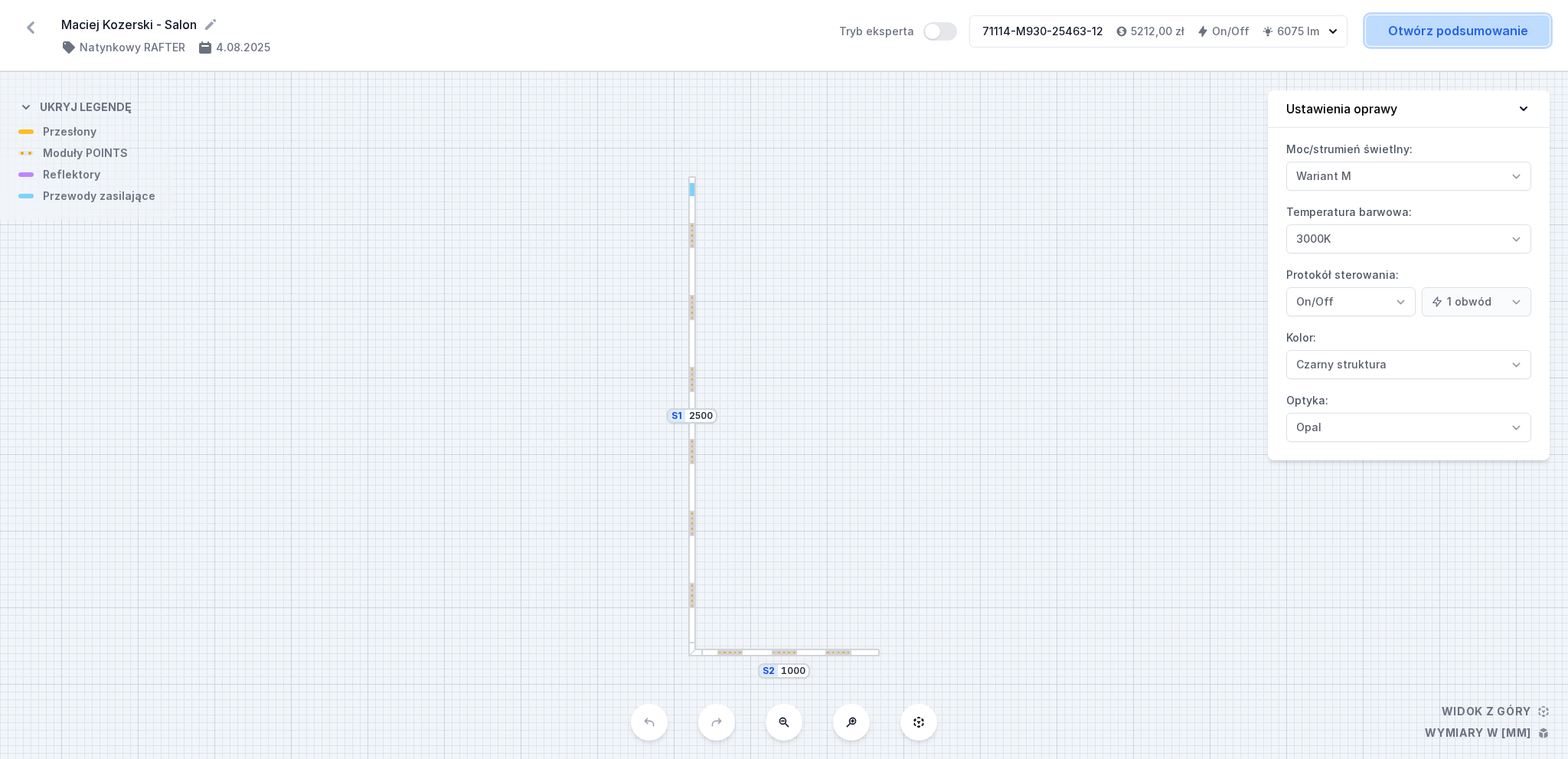click on "Otwórz podsumowanie" at bounding box center (1458, 31) 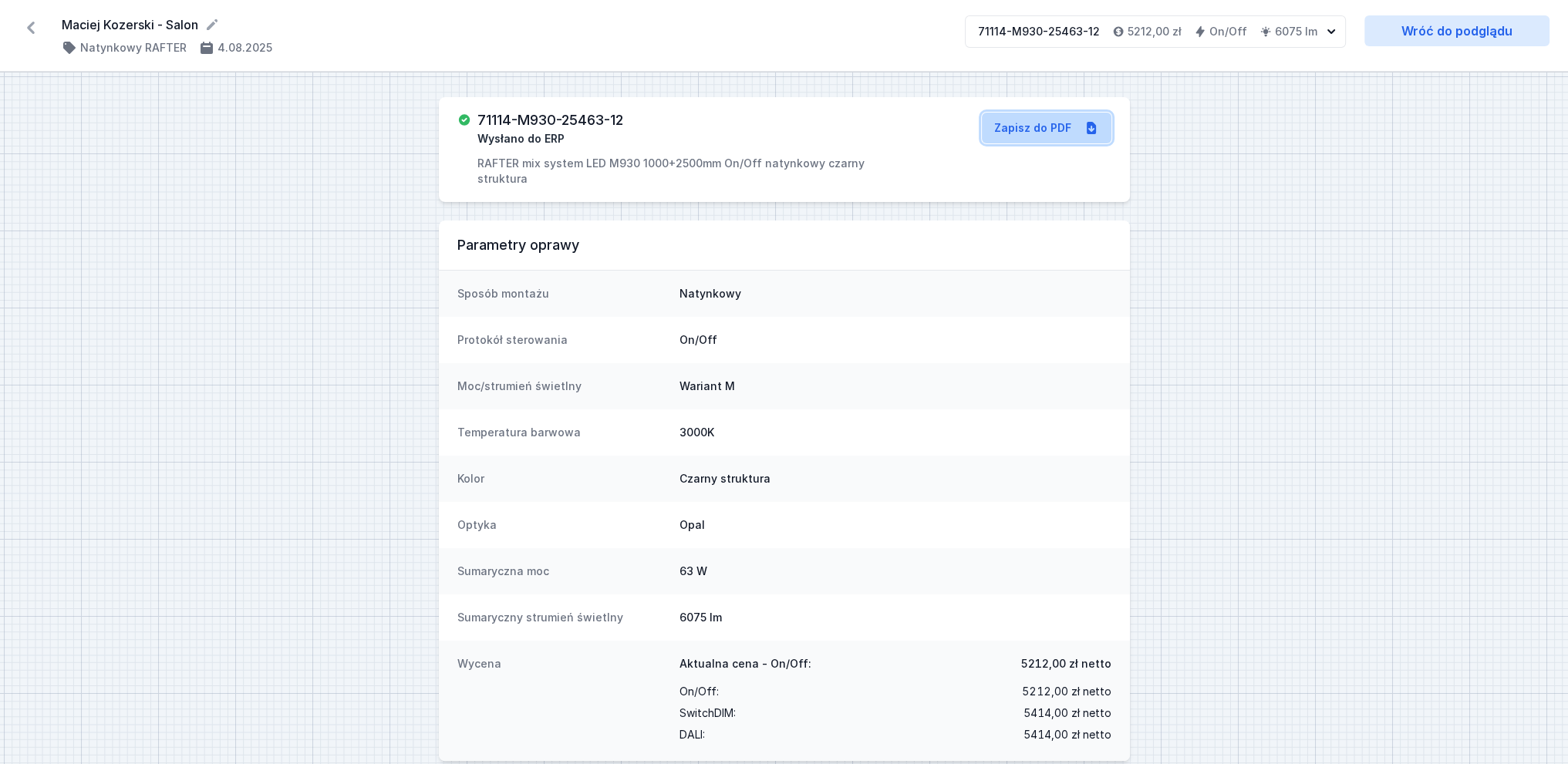 click on "Zapisz do PDF" at bounding box center (1047, 128) 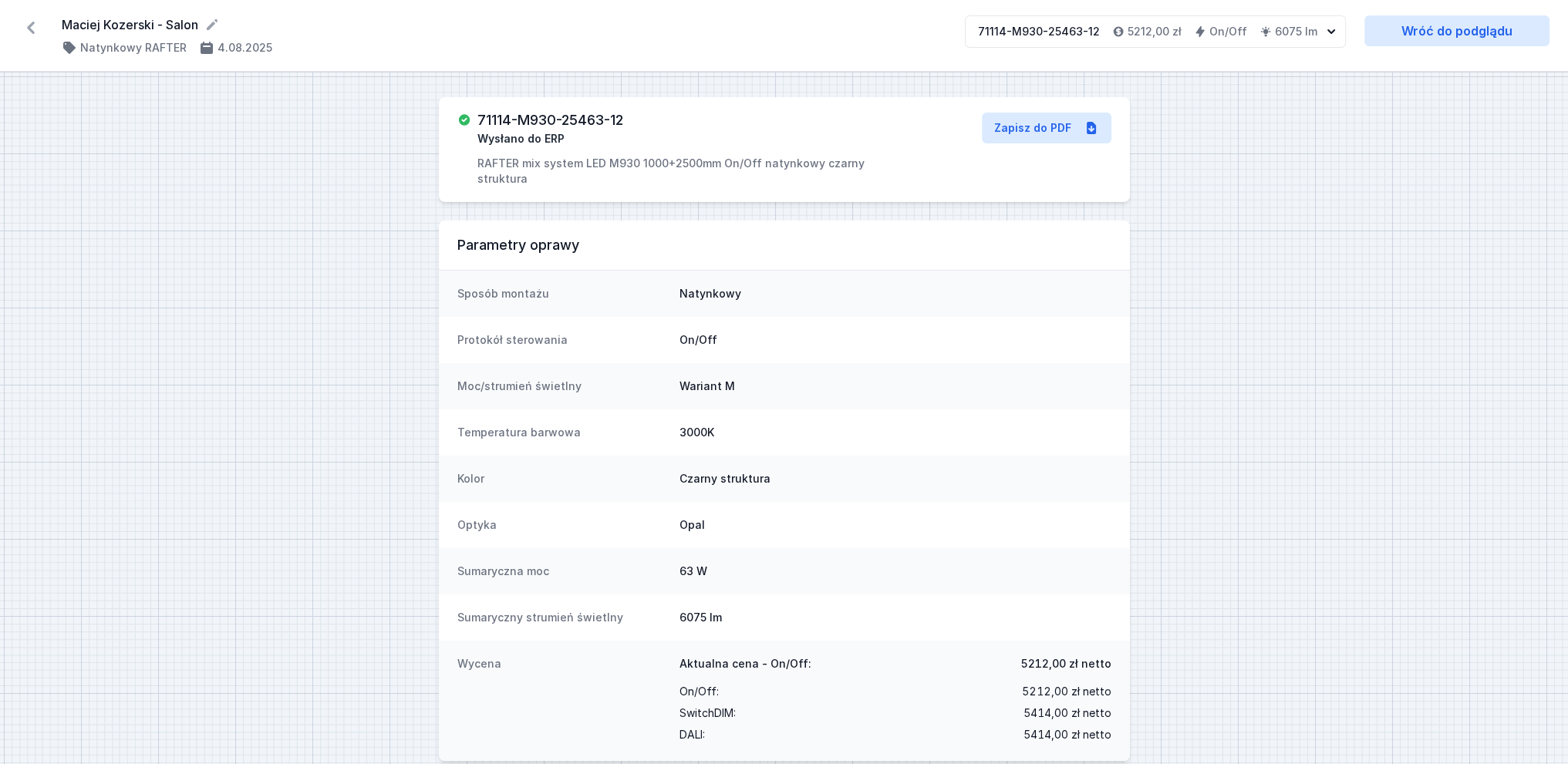 click 